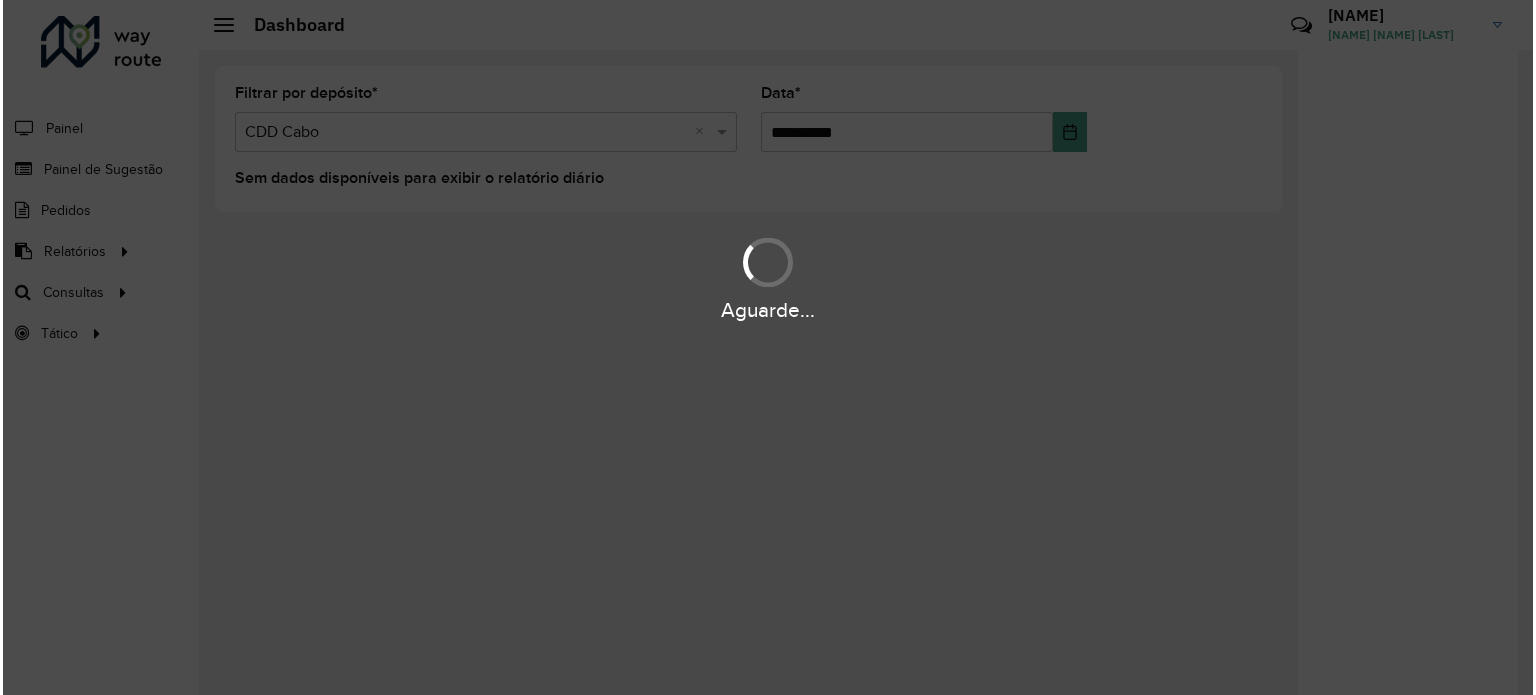 scroll, scrollTop: 0, scrollLeft: 0, axis: both 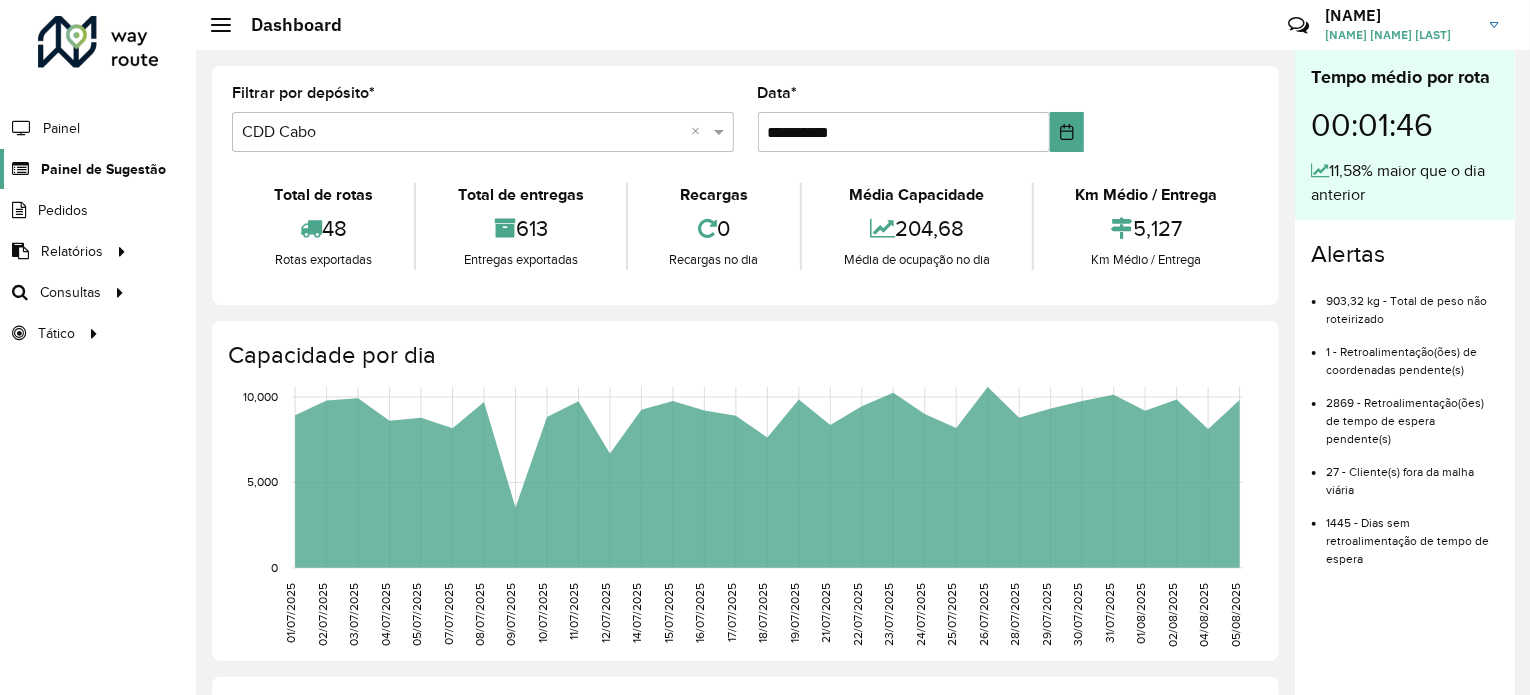 click on "Painel de Sugestão" 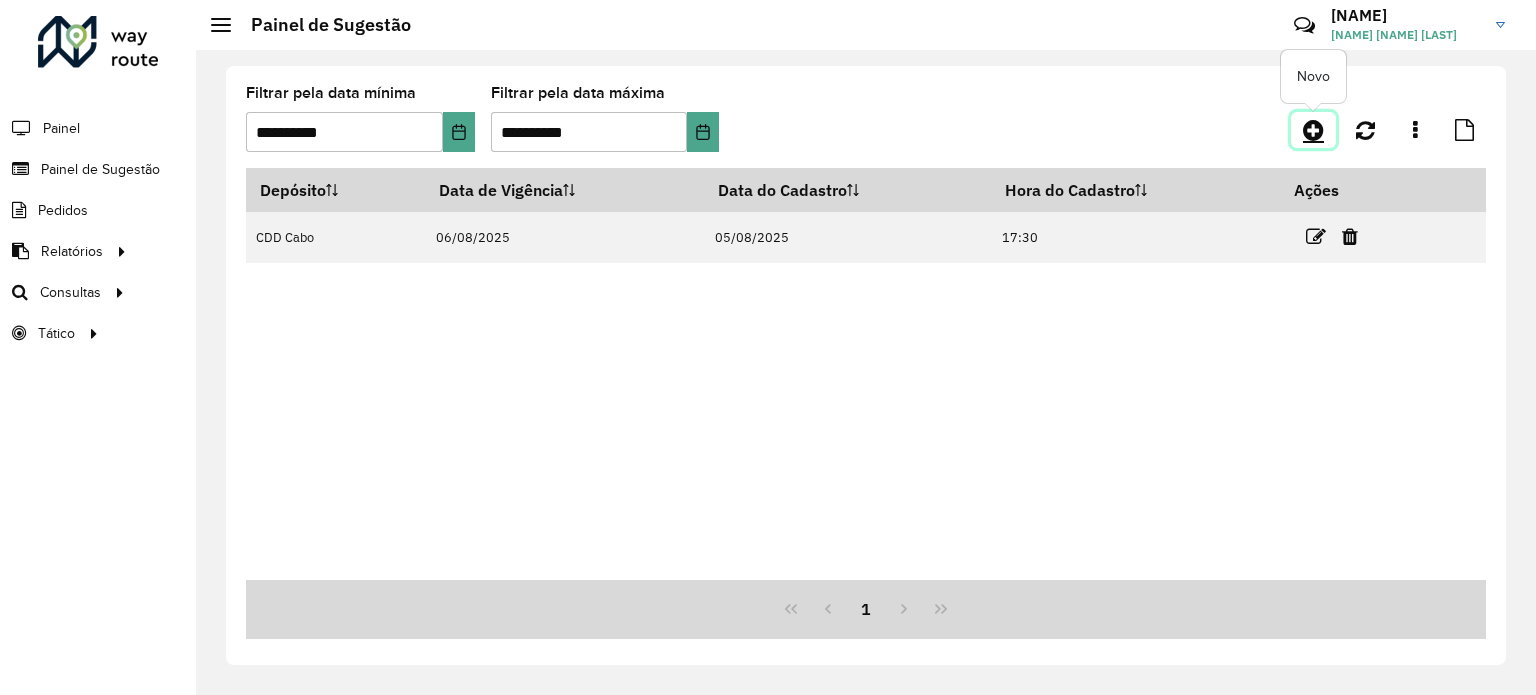 click 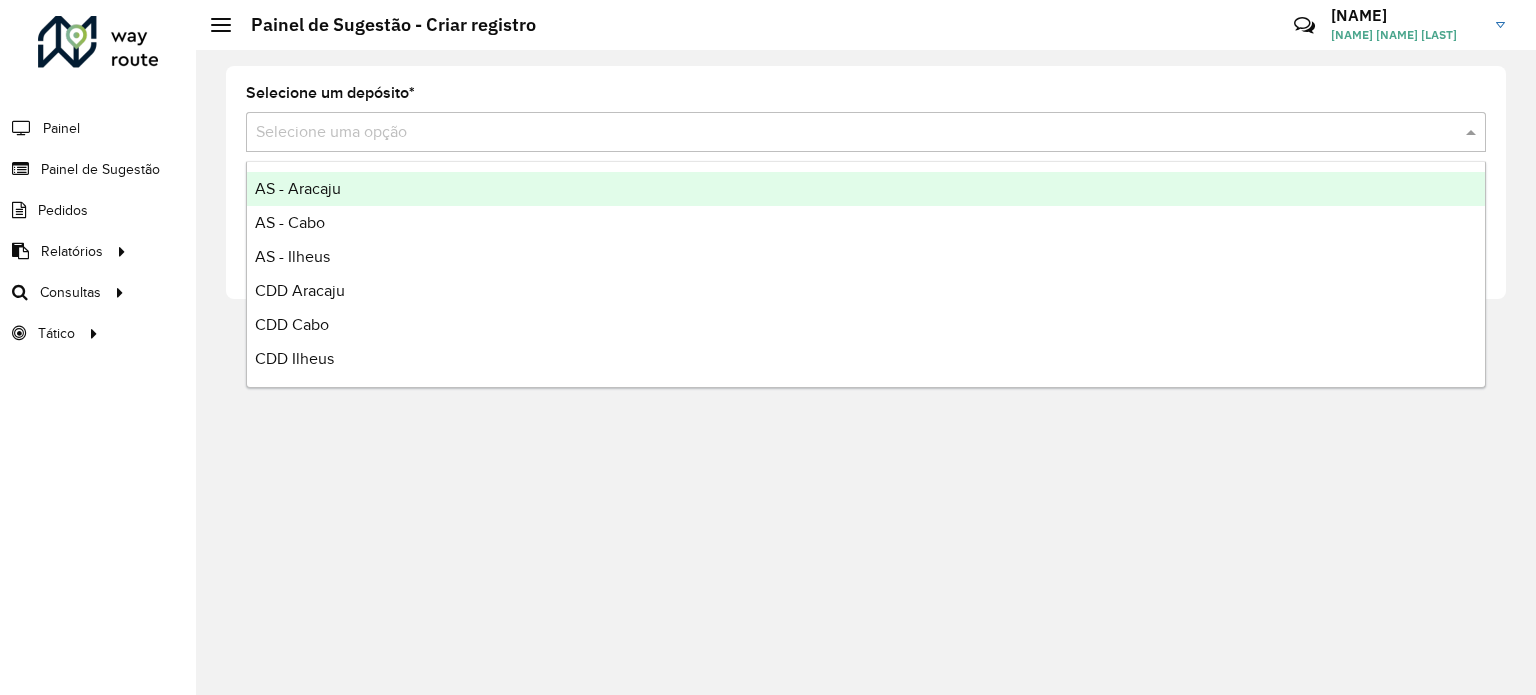 click at bounding box center (846, 133) 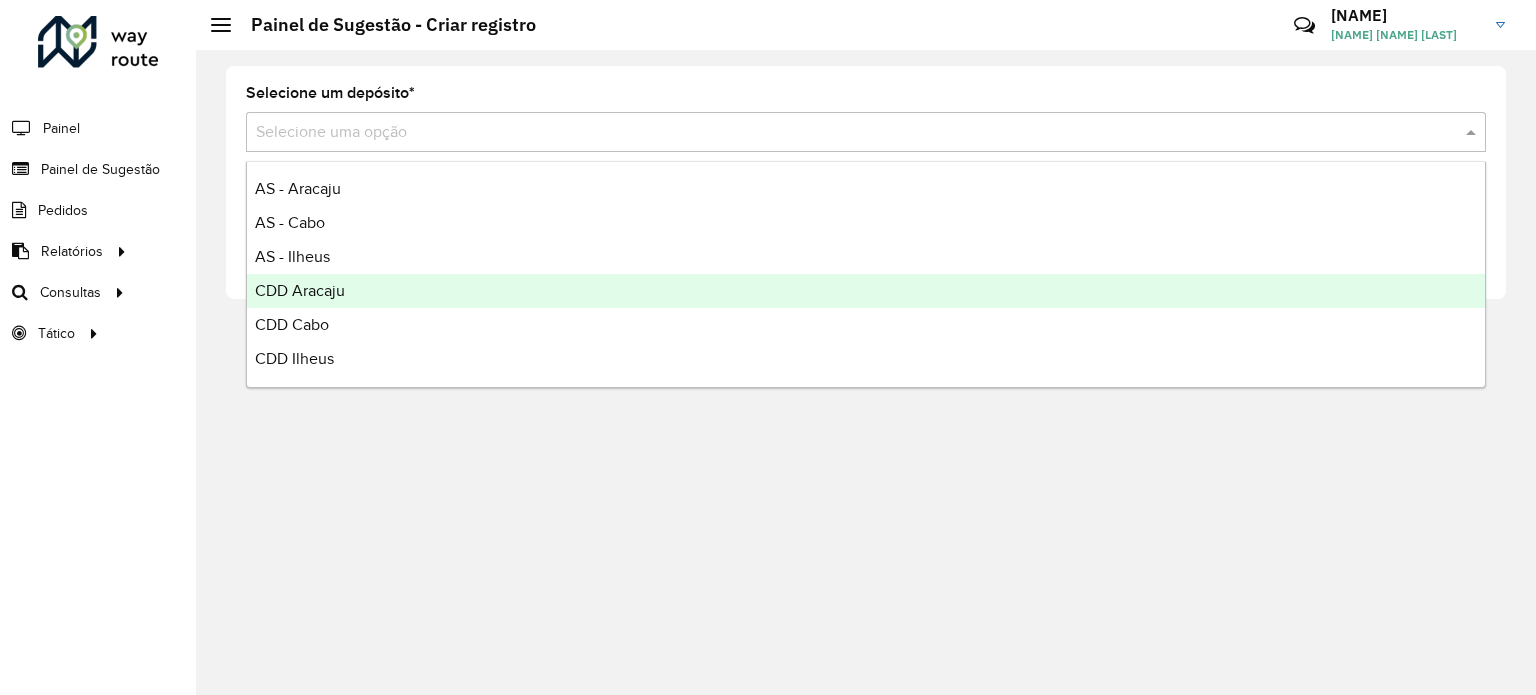 click on "CDD Aracaju" at bounding box center (866, 291) 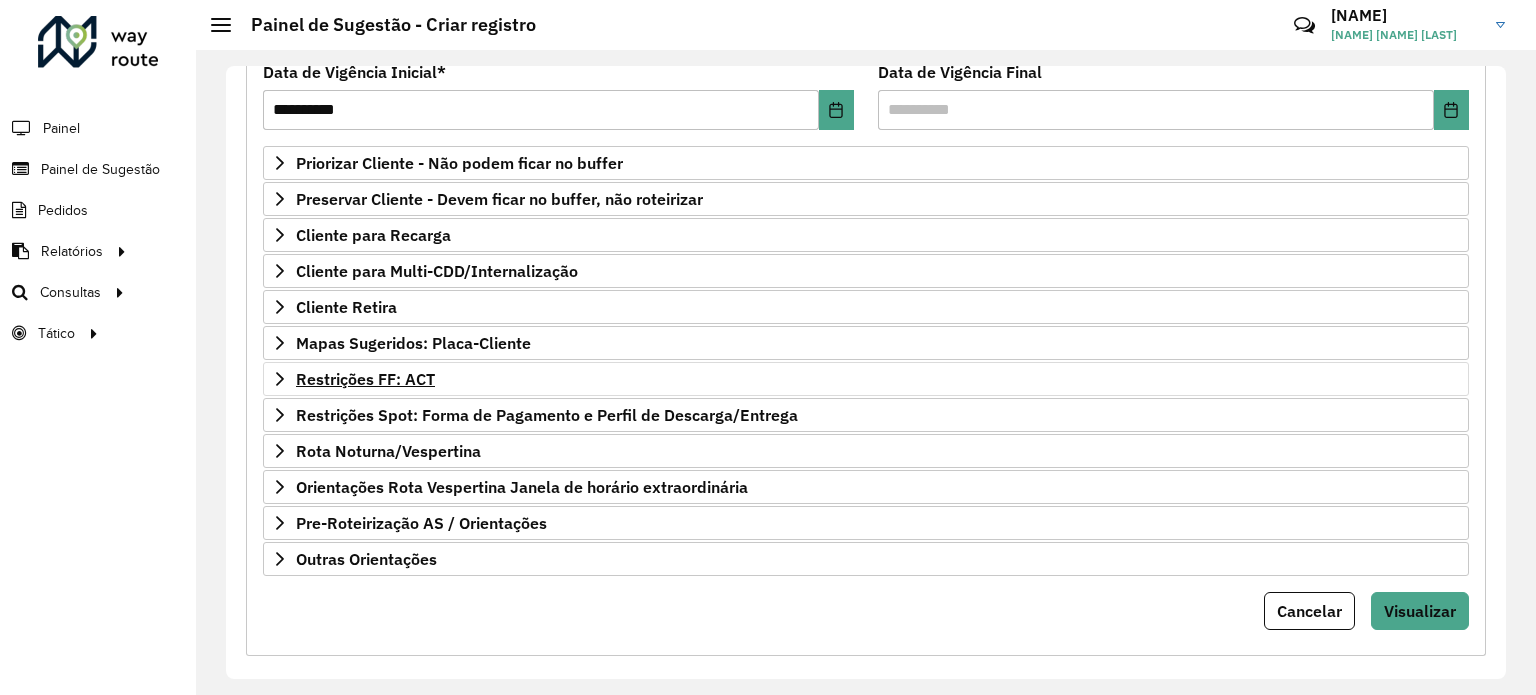 scroll, scrollTop: 294, scrollLeft: 0, axis: vertical 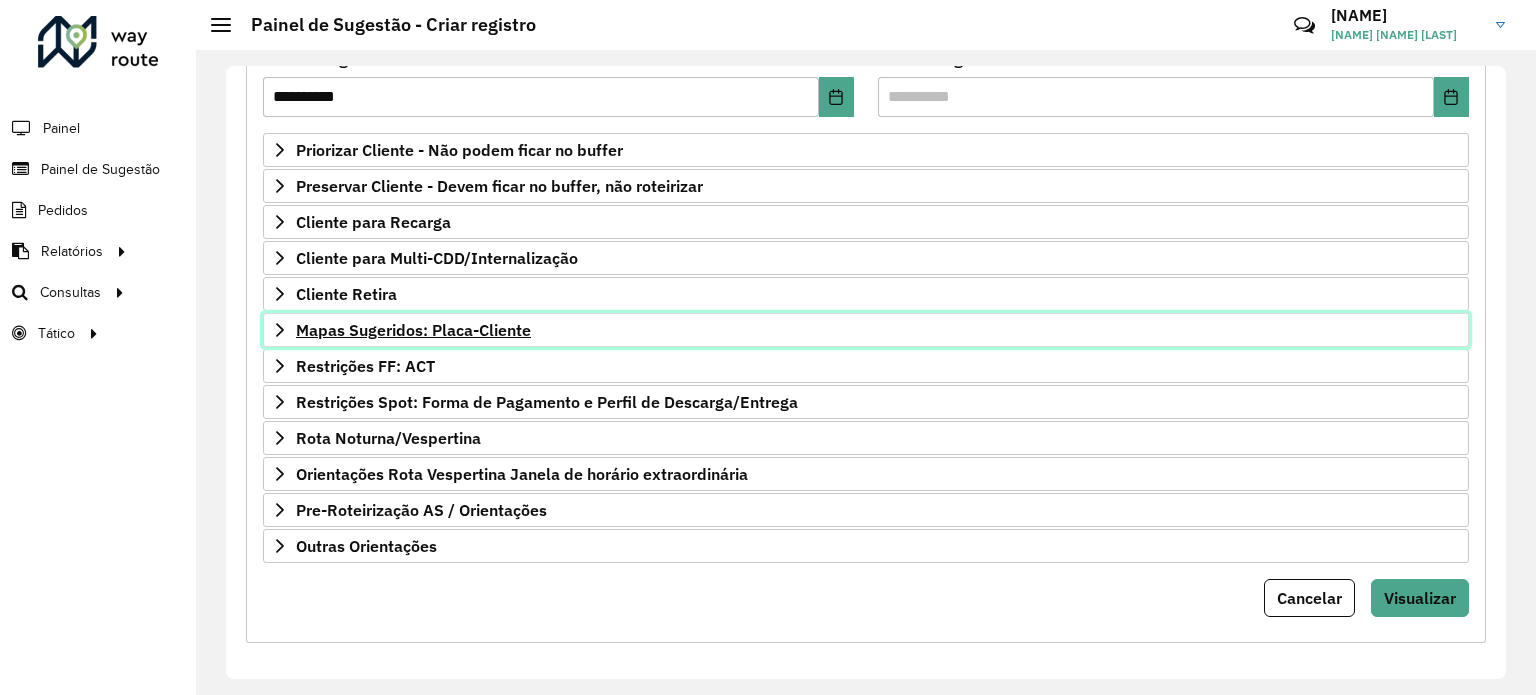 click on "Mapas Sugeridos: Placa-Cliente" at bounding box center (413, 330) 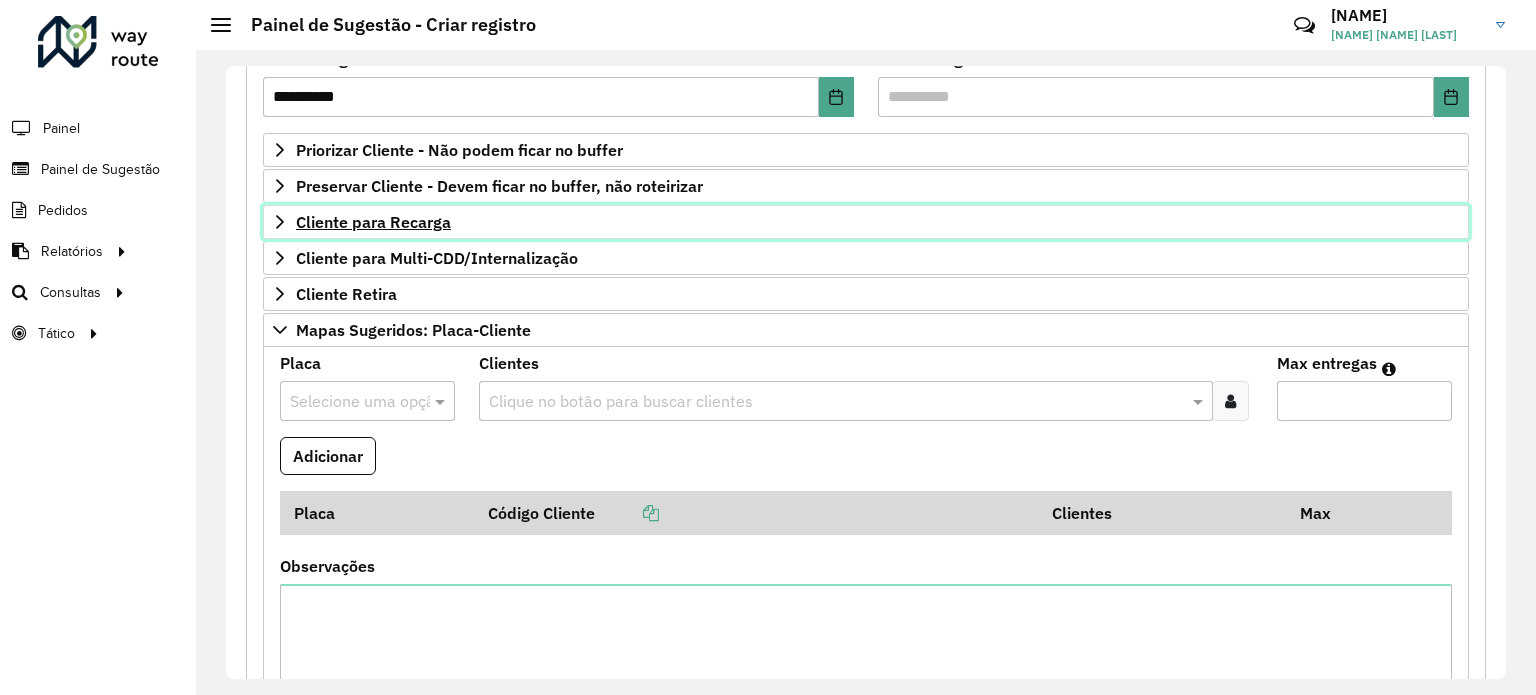 click on "Cliente para Recarga" at bounding box center (373, 222) 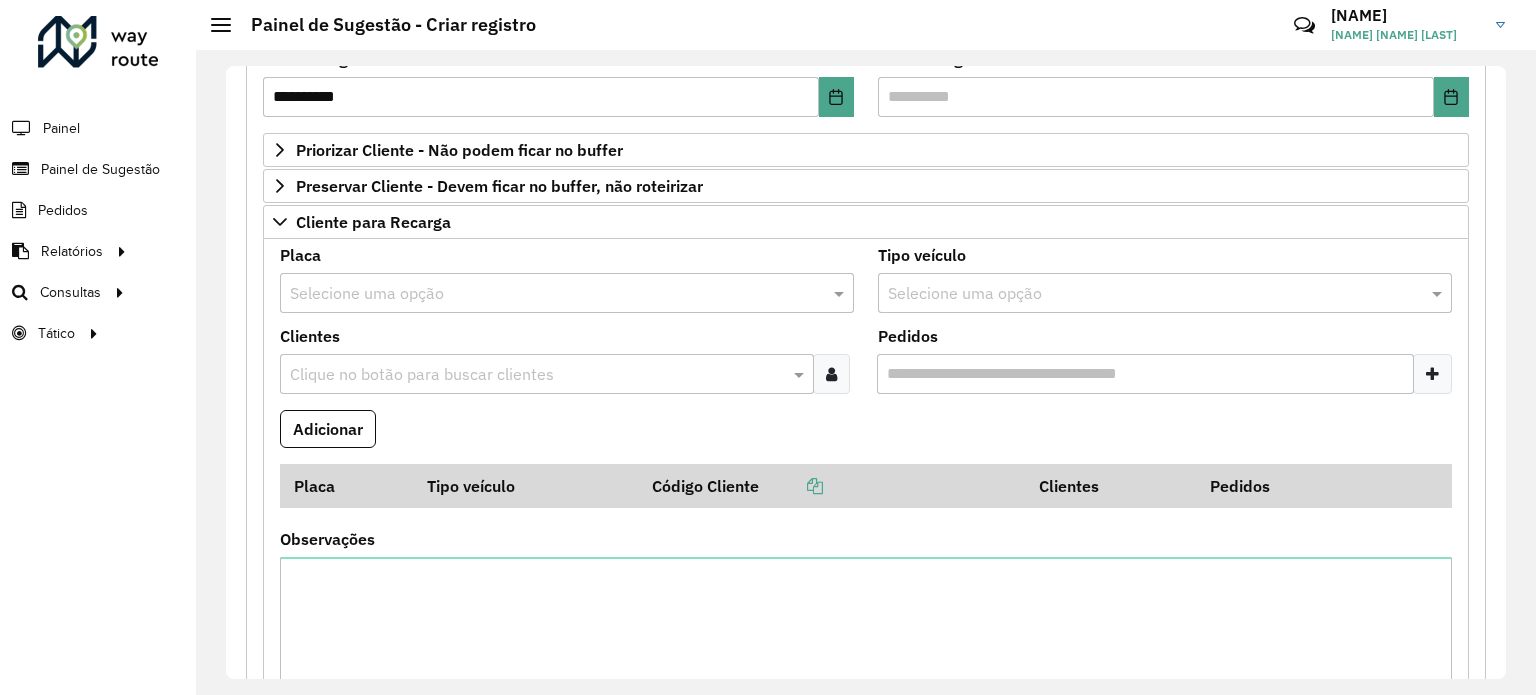 click at bounding box center (547, 294) 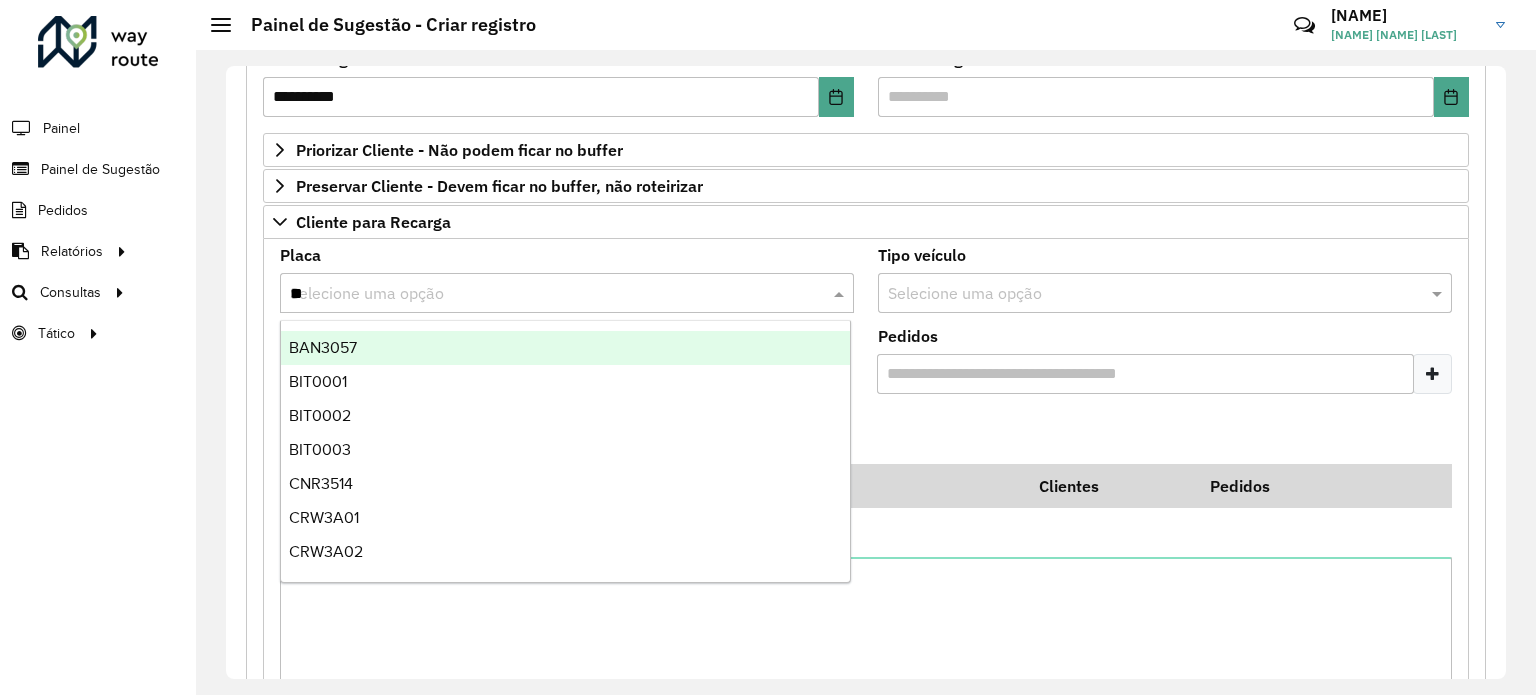 type on "***" 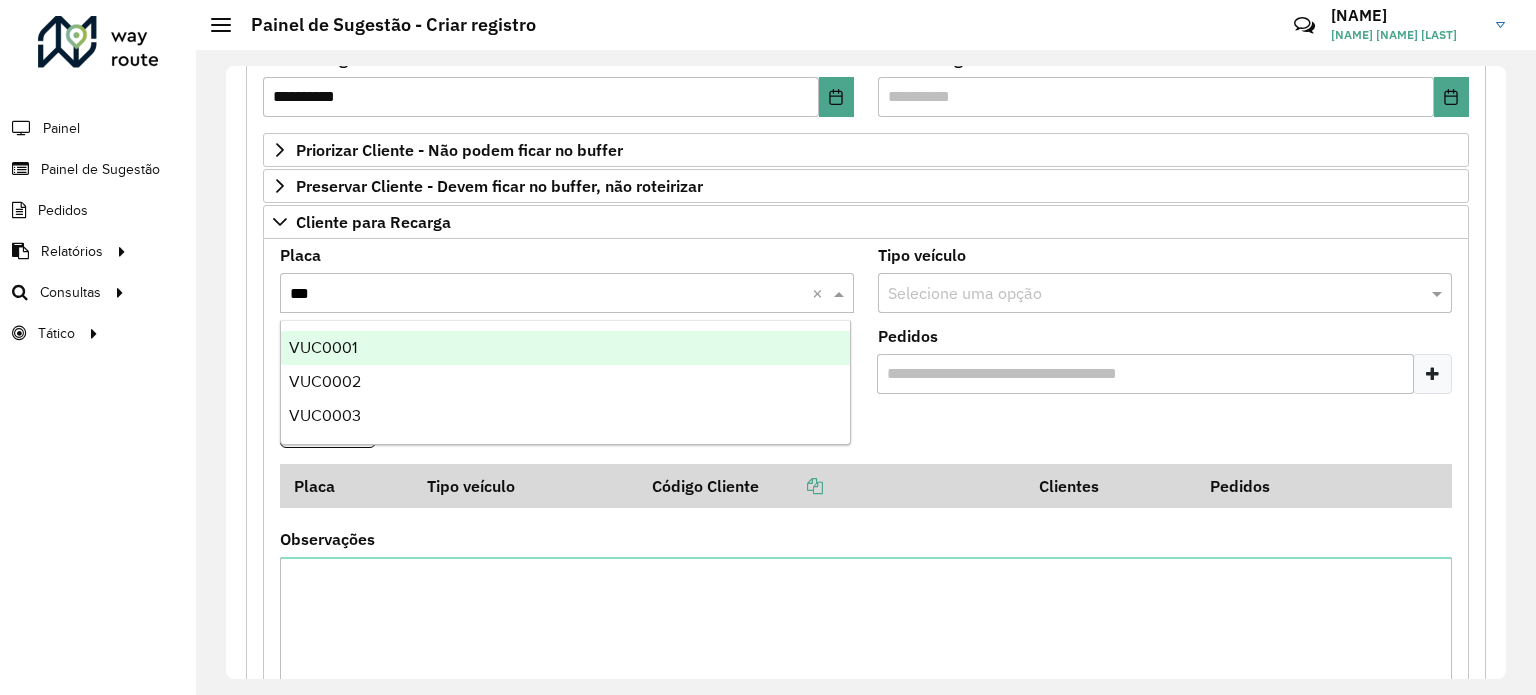 type 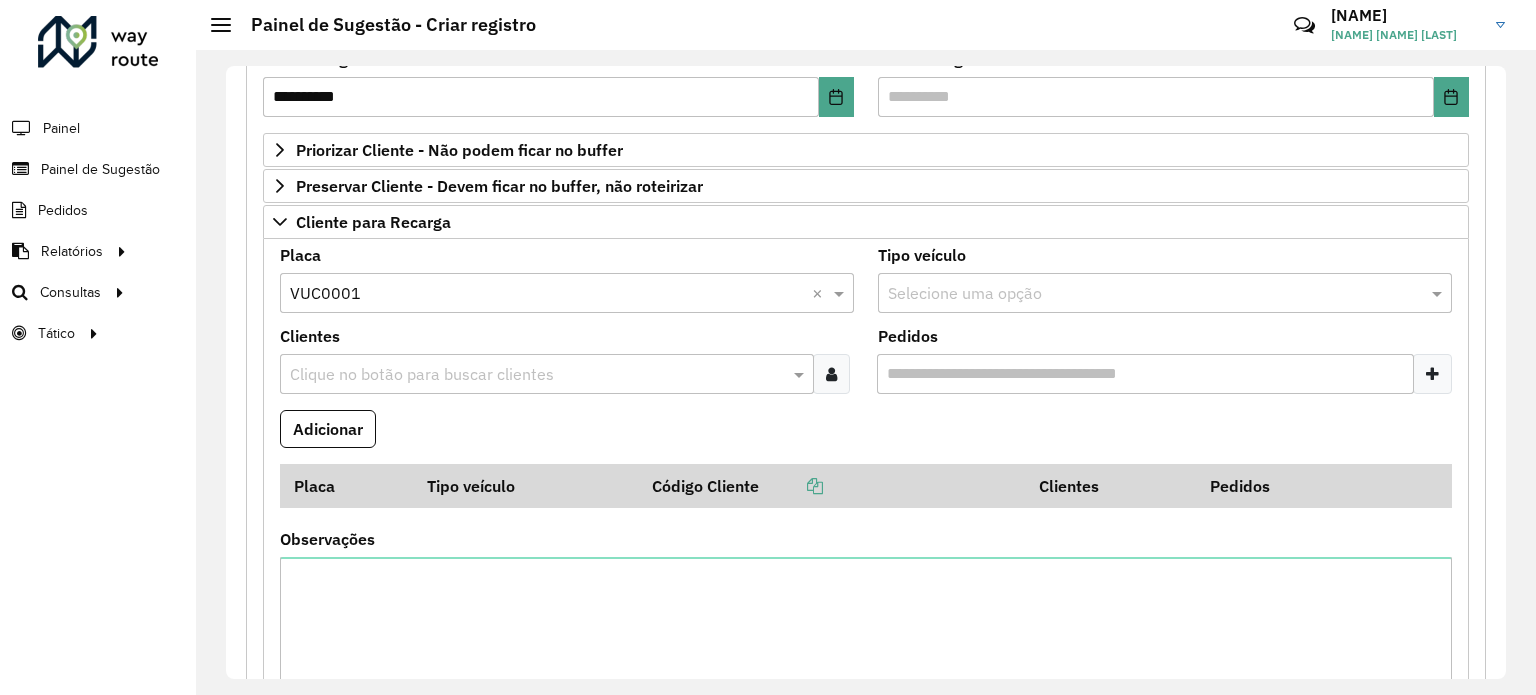 click on "Clique no botão para buscar clientes" at bounding box center [547, 374] 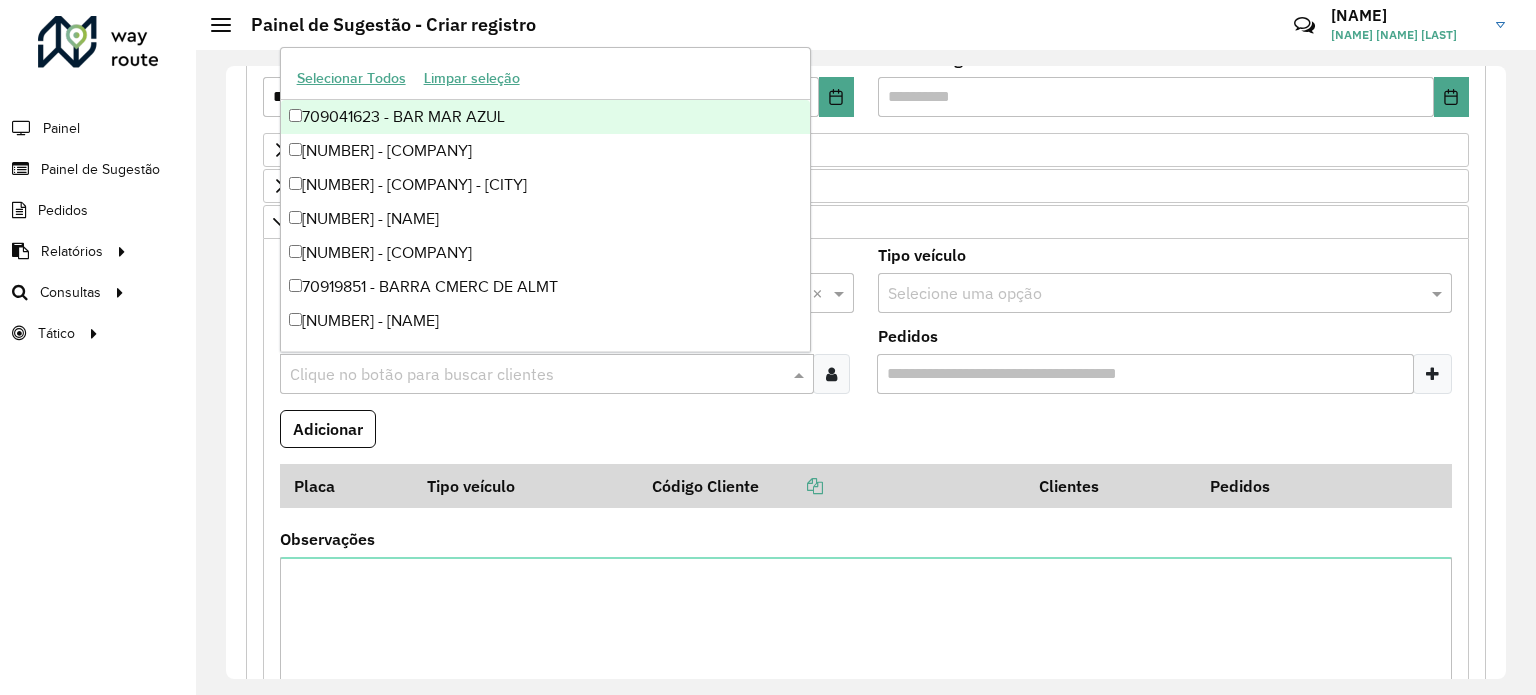click at bounding box center (537, 375) 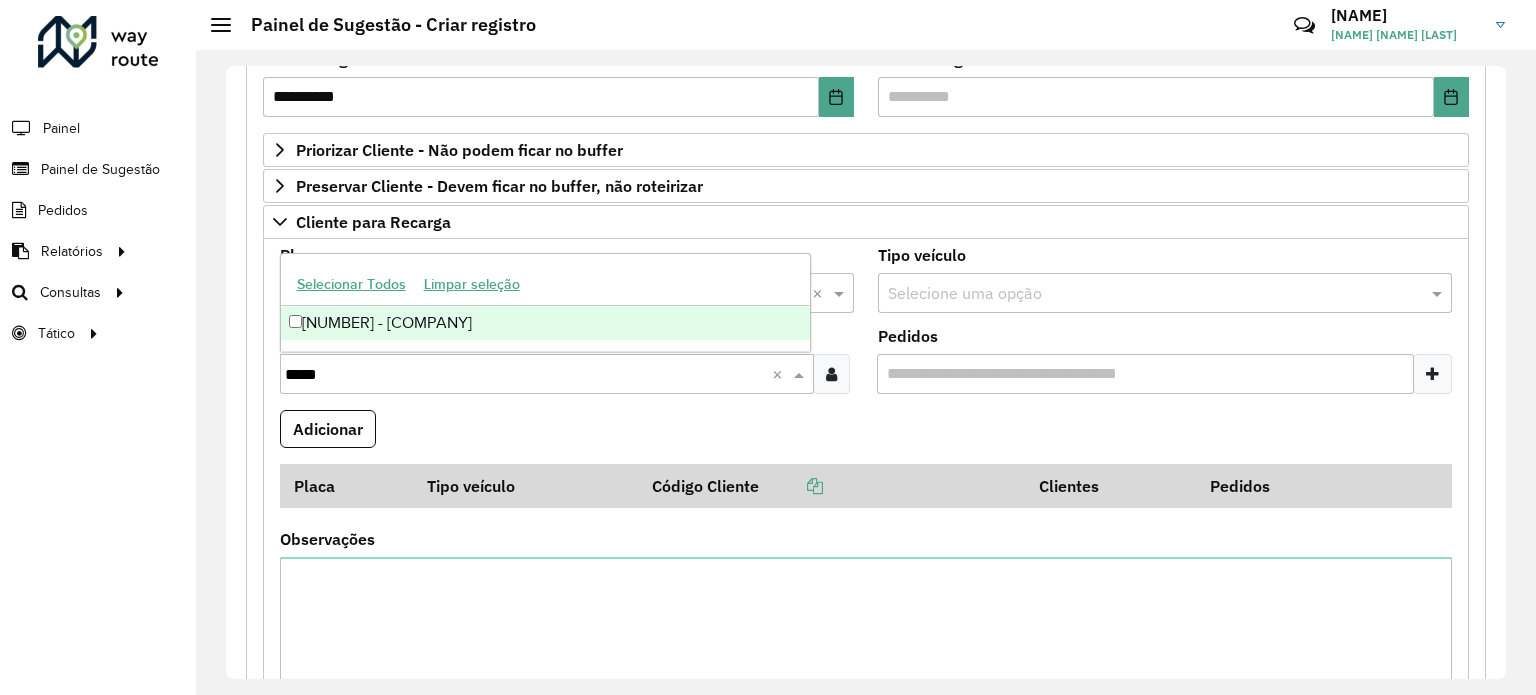 click on "[NUMBER] - [COMPANY]" at bounding box center (546, 323) 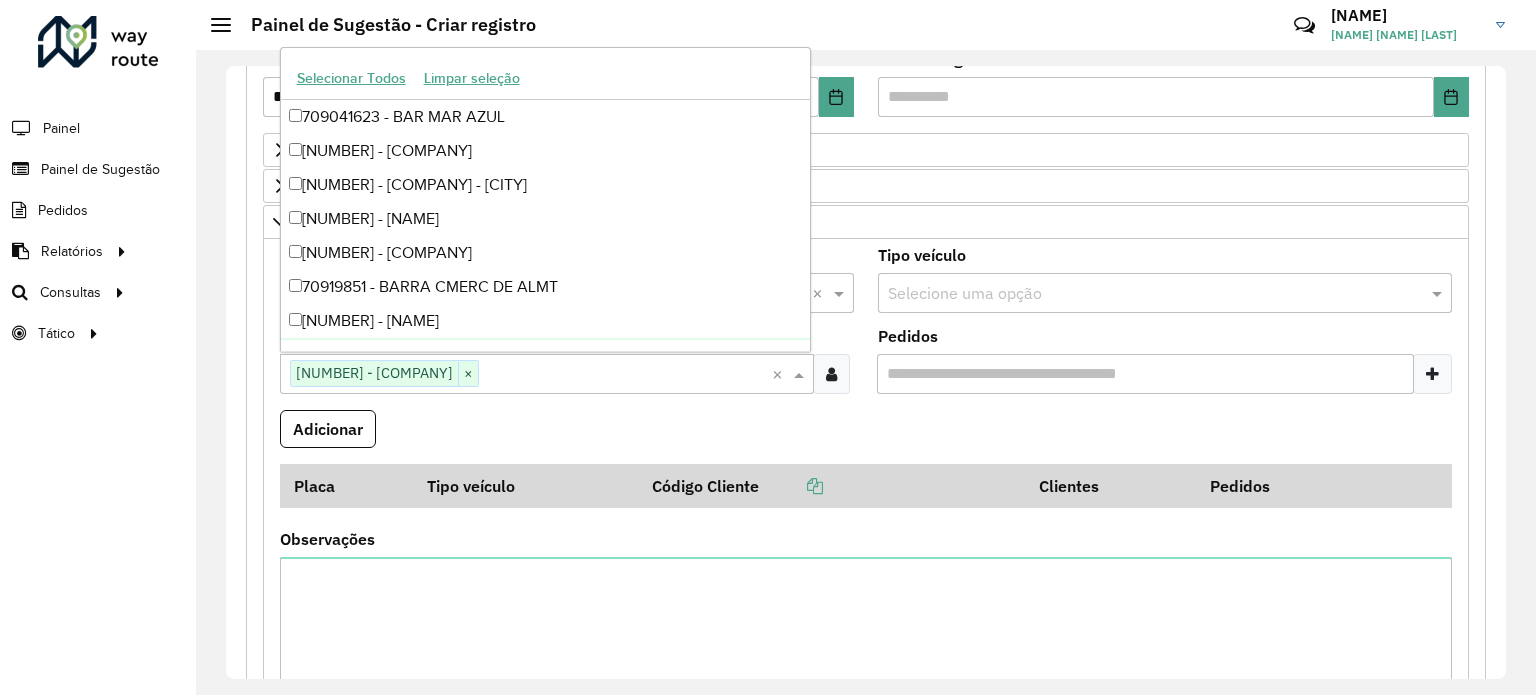 click on "Adicionar" at bounding box center (866, 437) 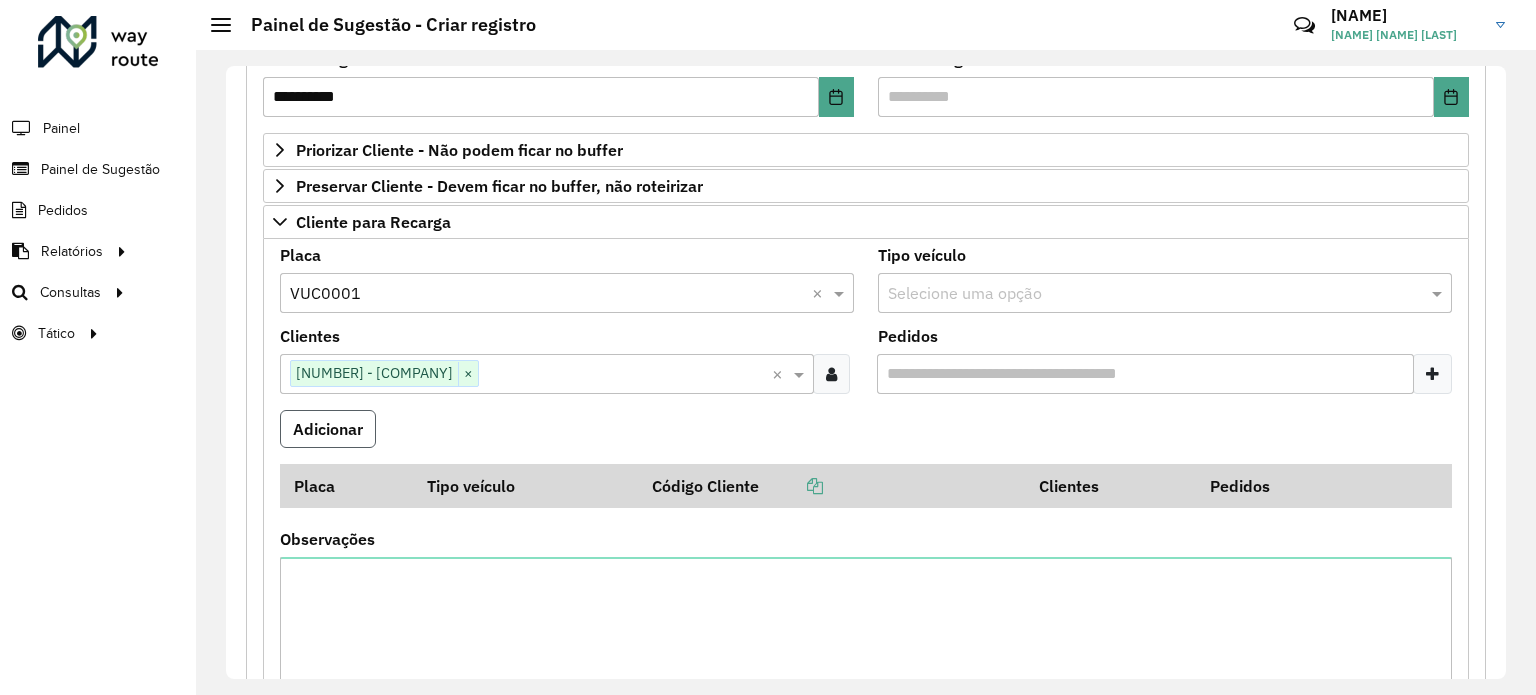 click on "Adicionar" at bounding box center (328, 429) 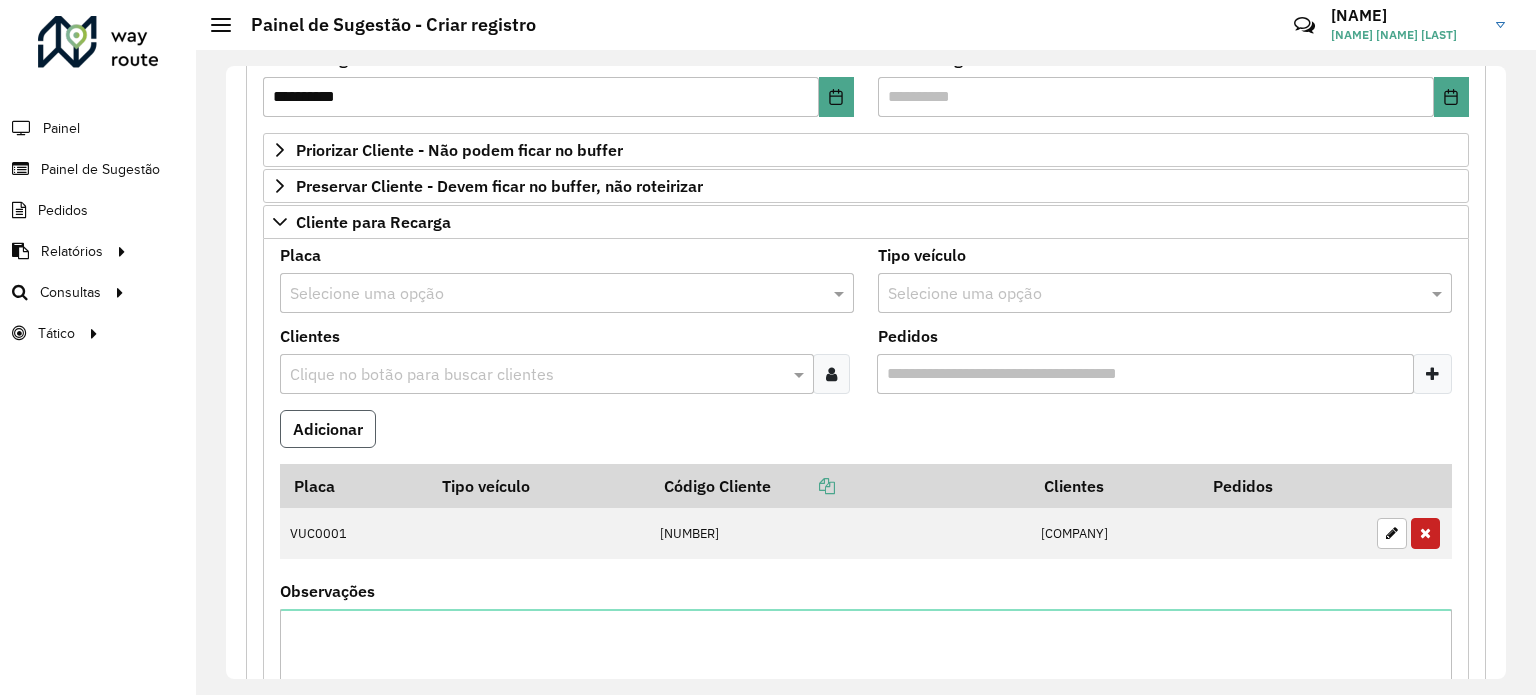type 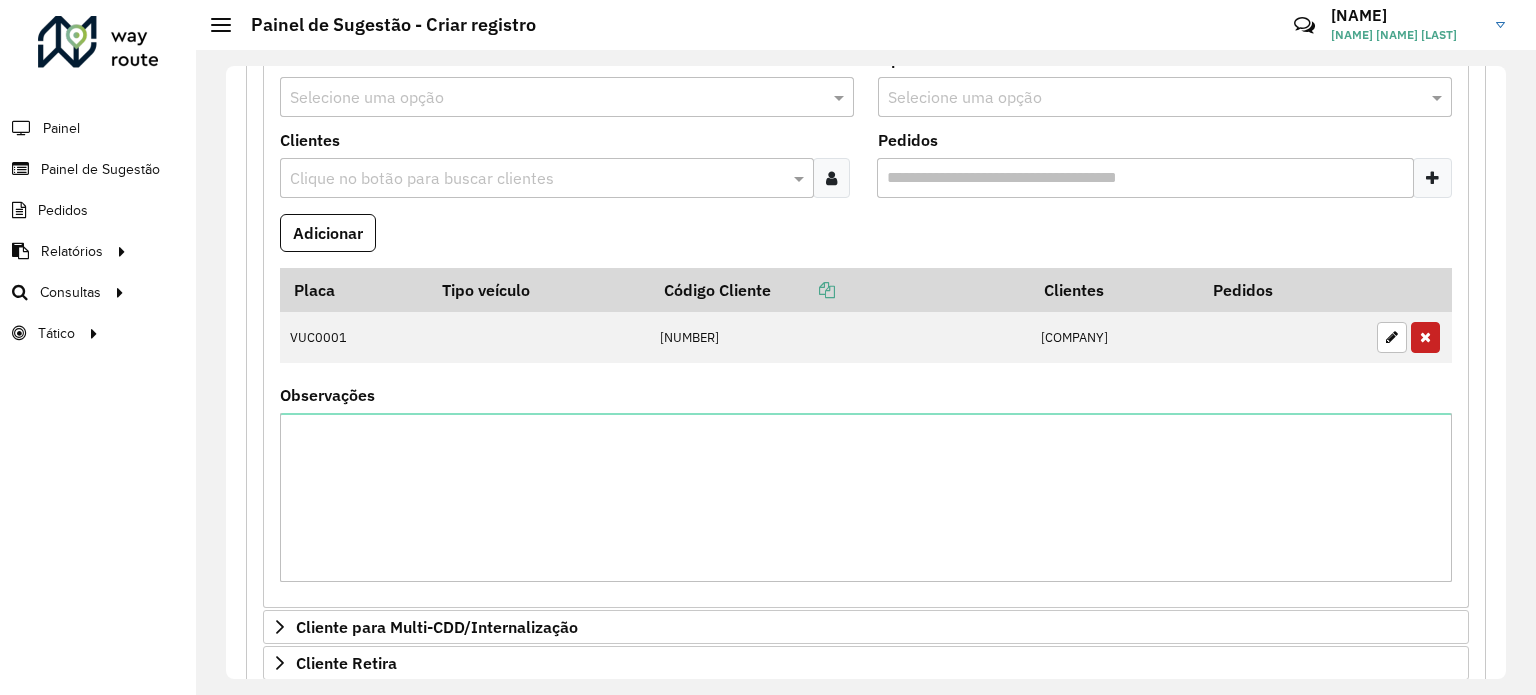 scroll, scrollTop: 394, scrollLeft: 0, axis: vertical 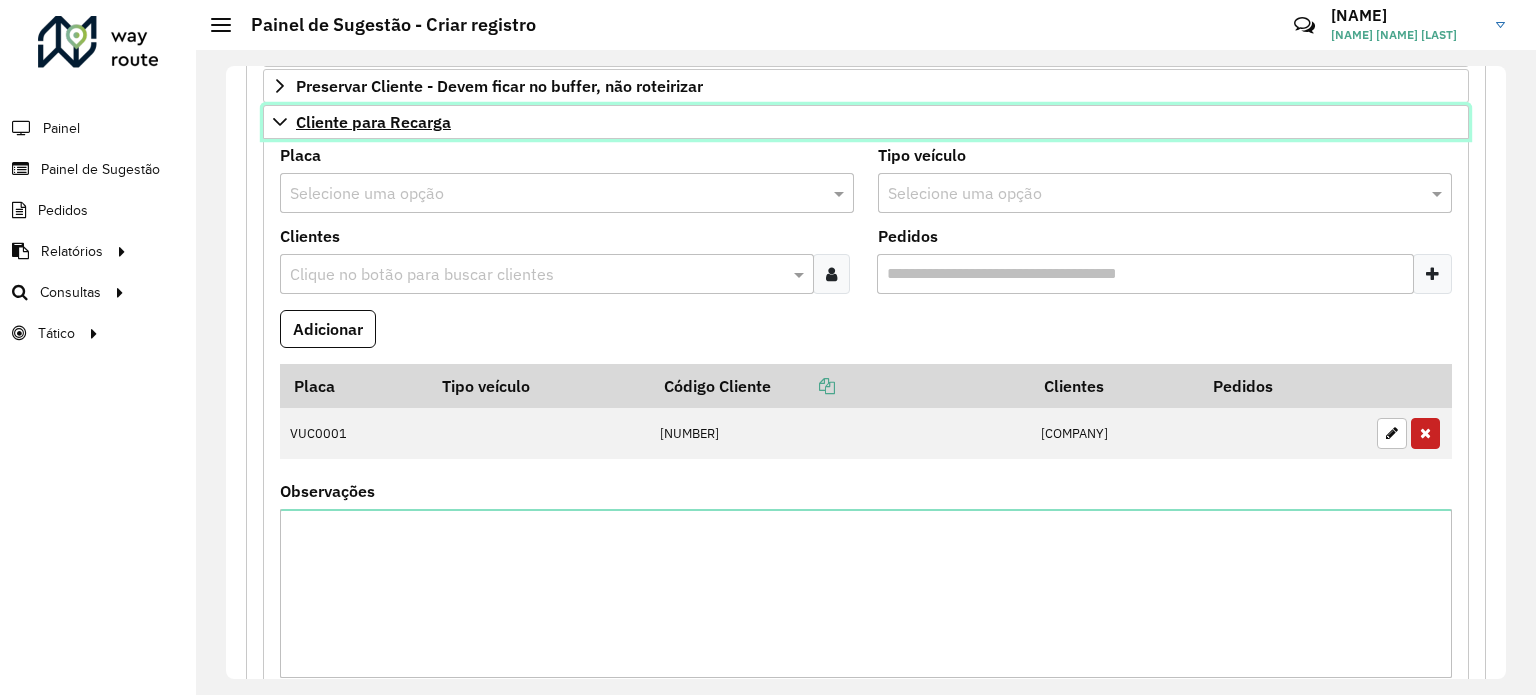 click on "Cliente para Recarga" at bounding box center (373, 122) 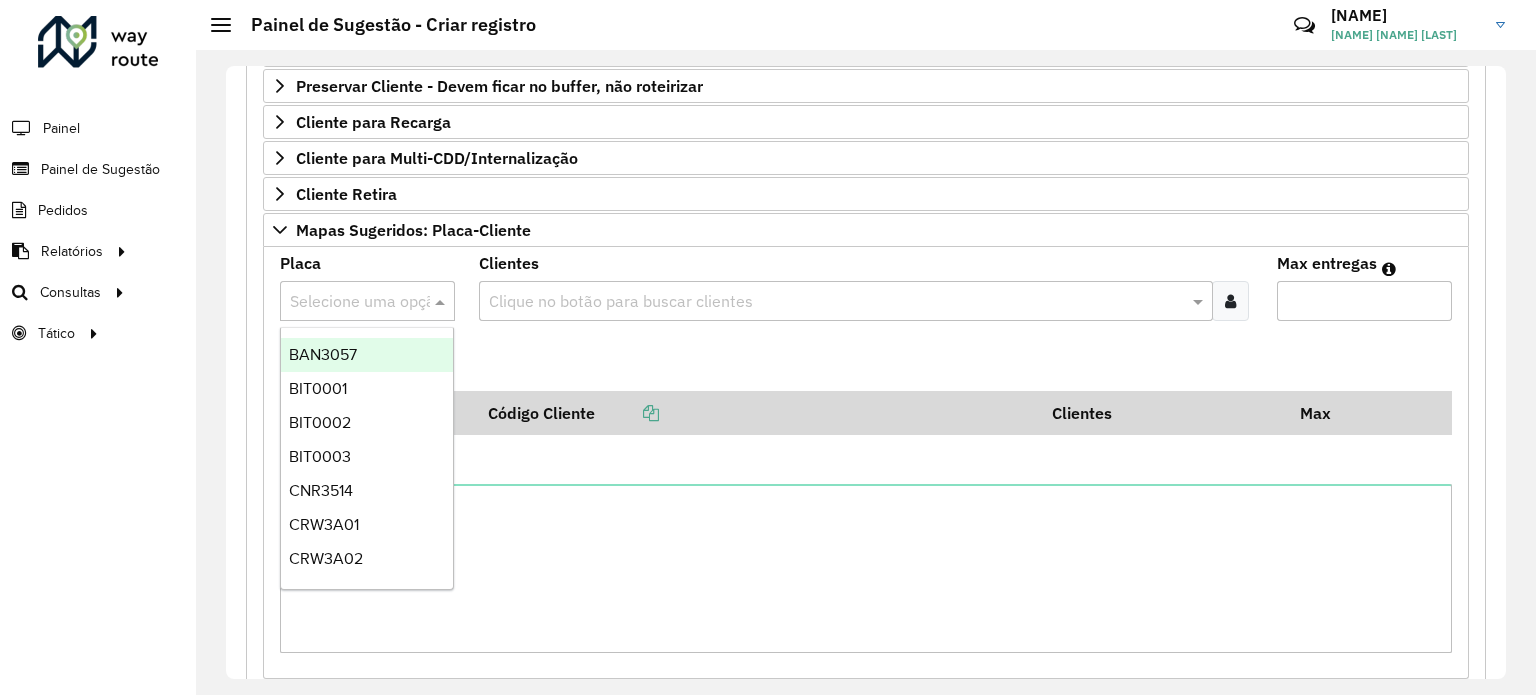 click at bounding box center (347, 302) 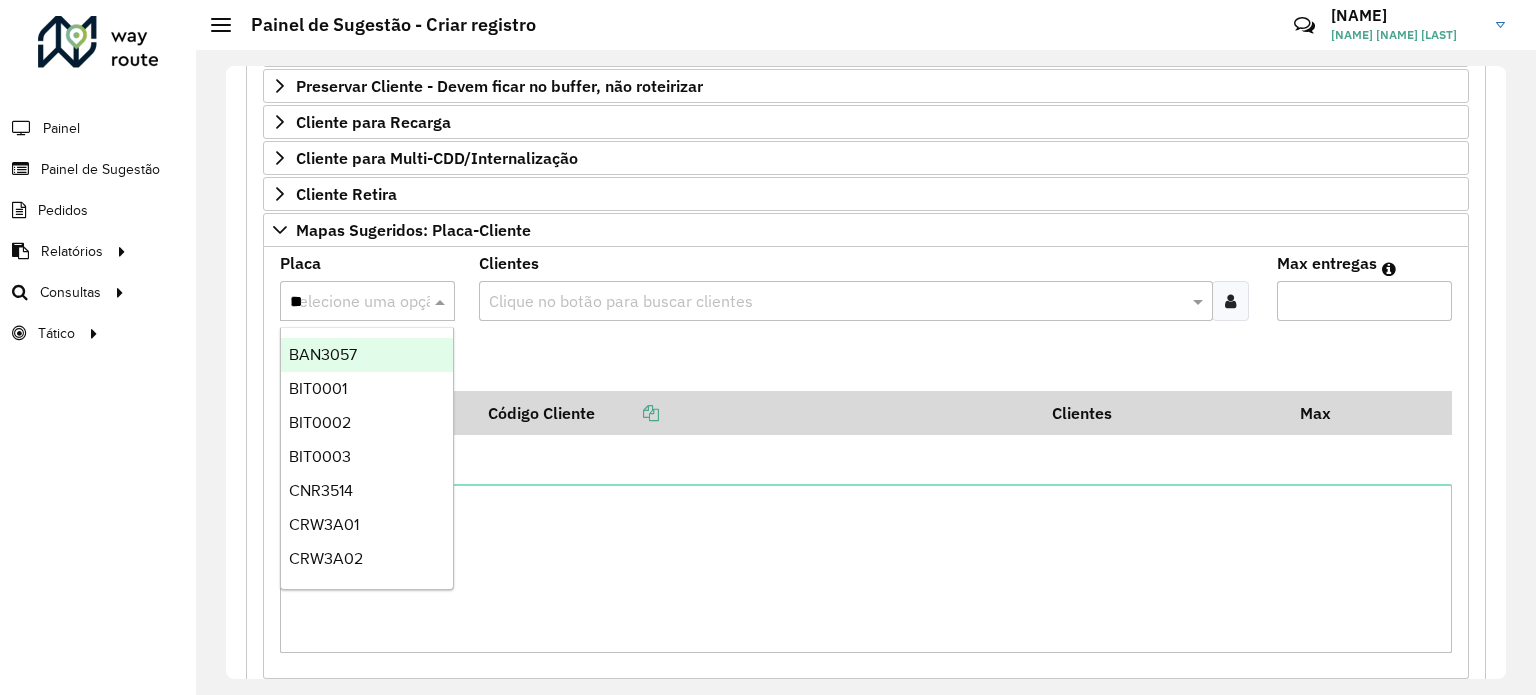 type on "***" 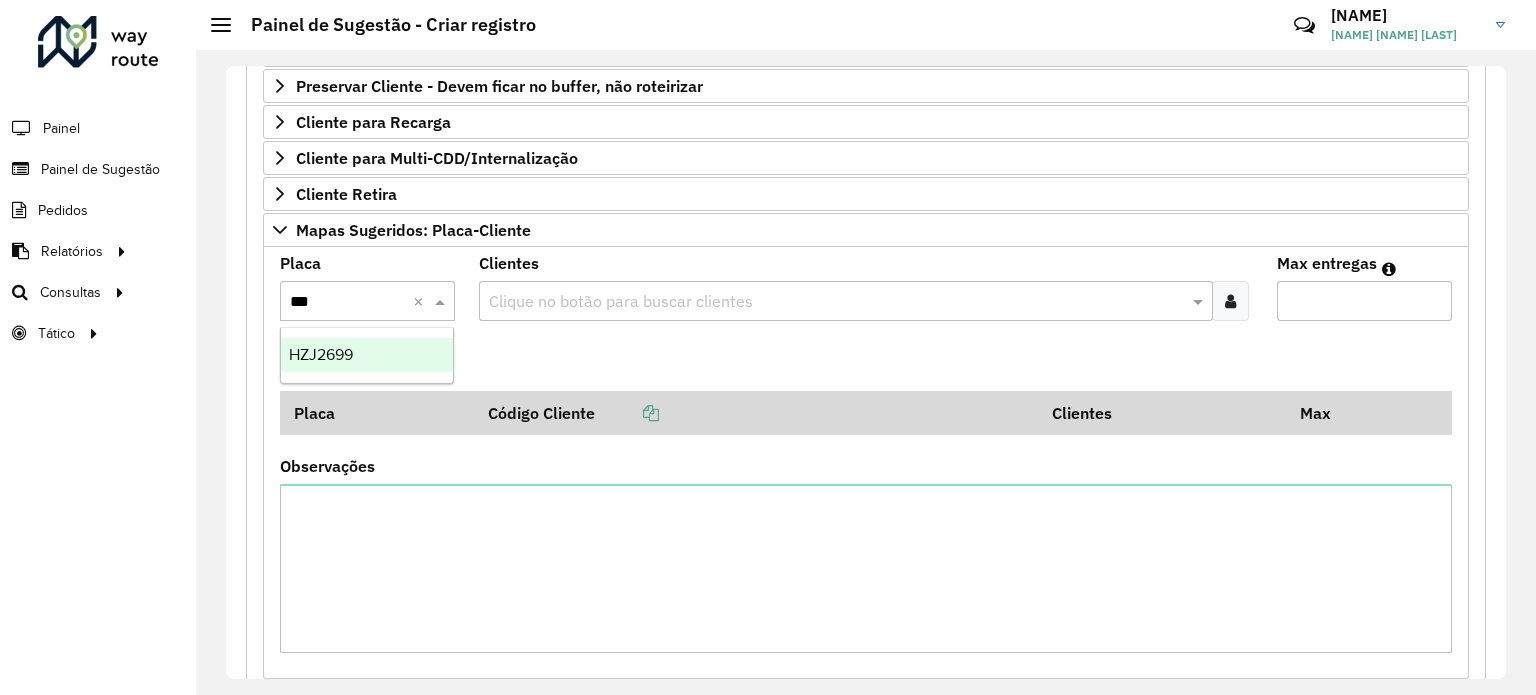 type 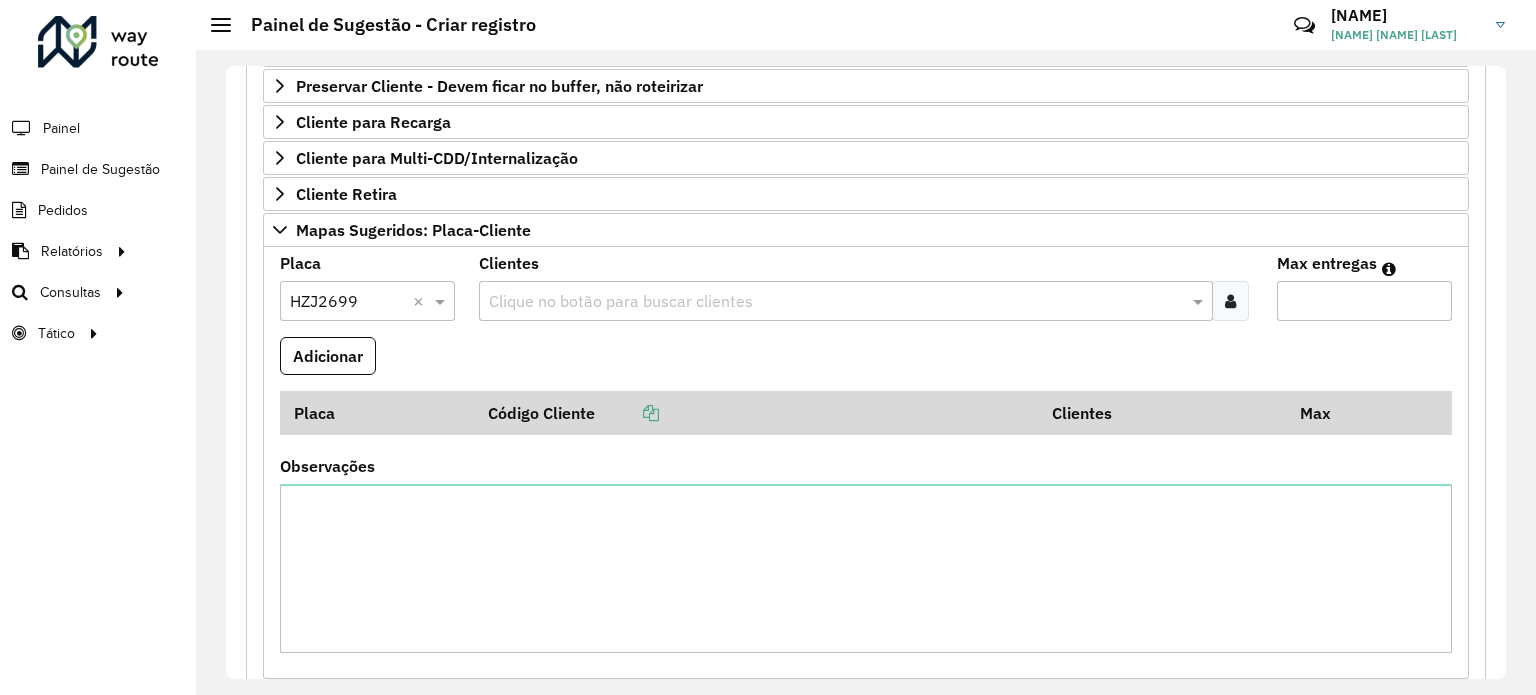 paste on "*****" 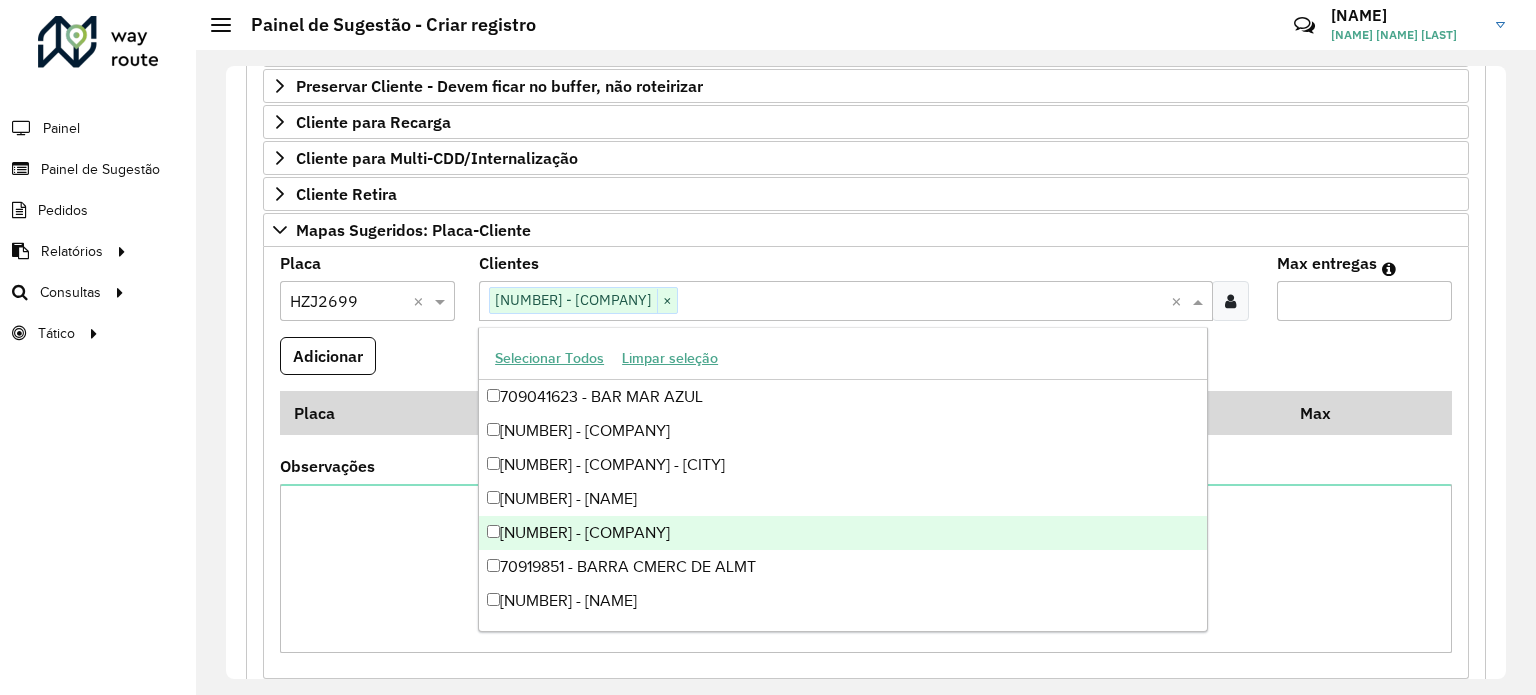 paste on "*****" 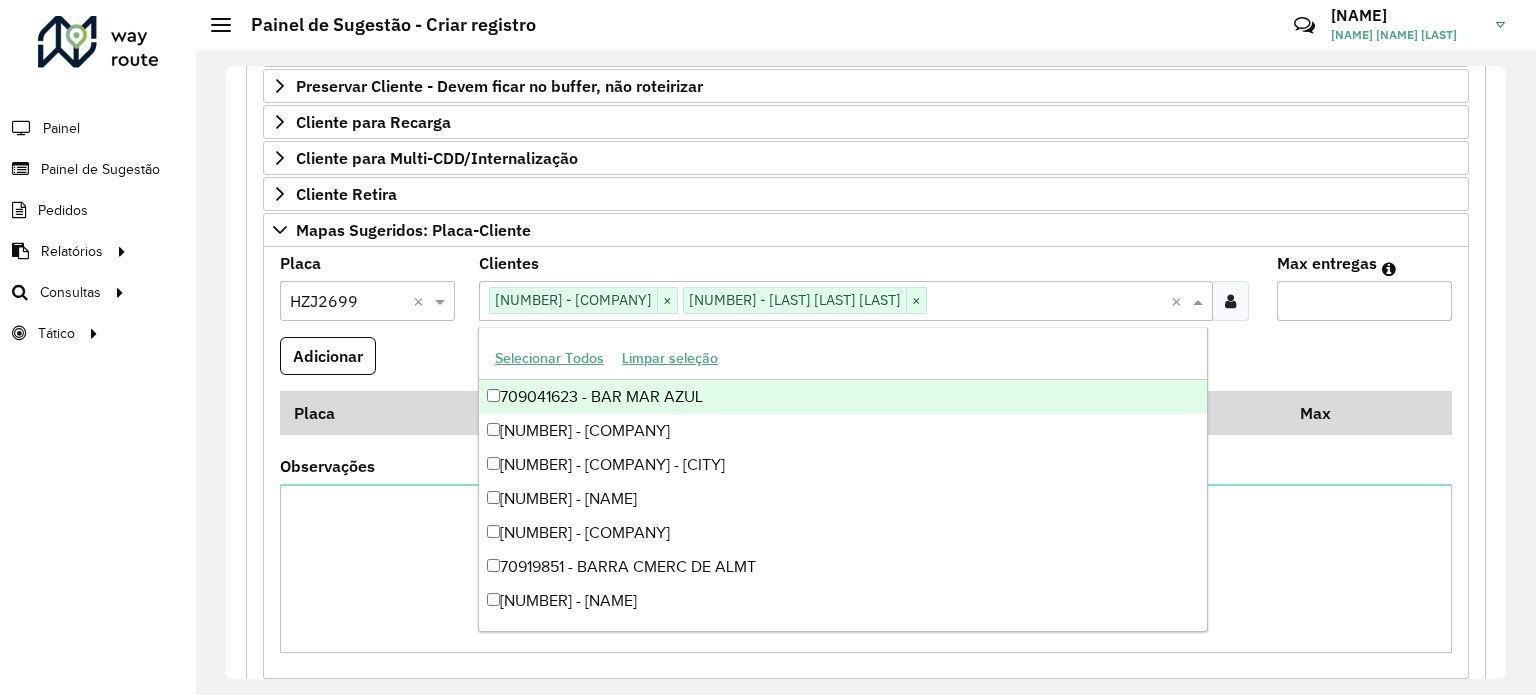 paste on "*****" 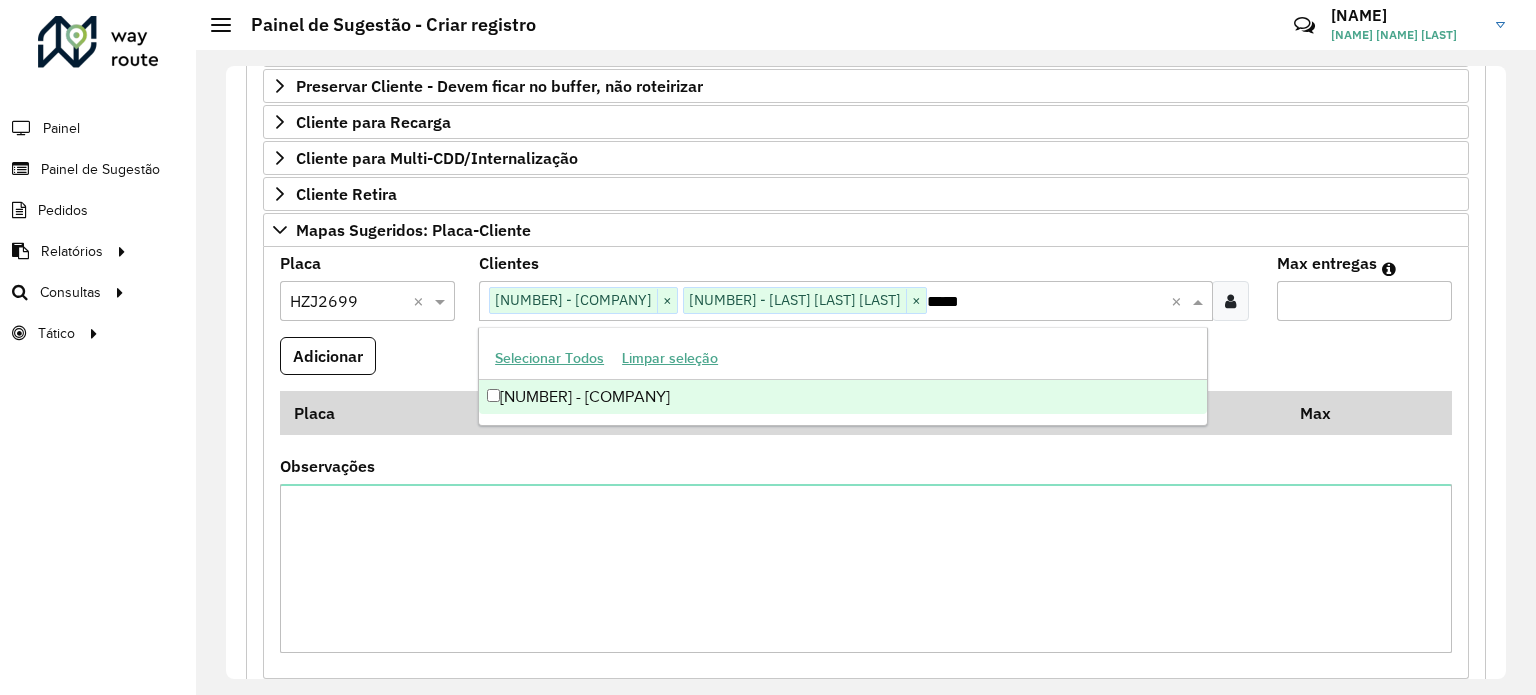 type 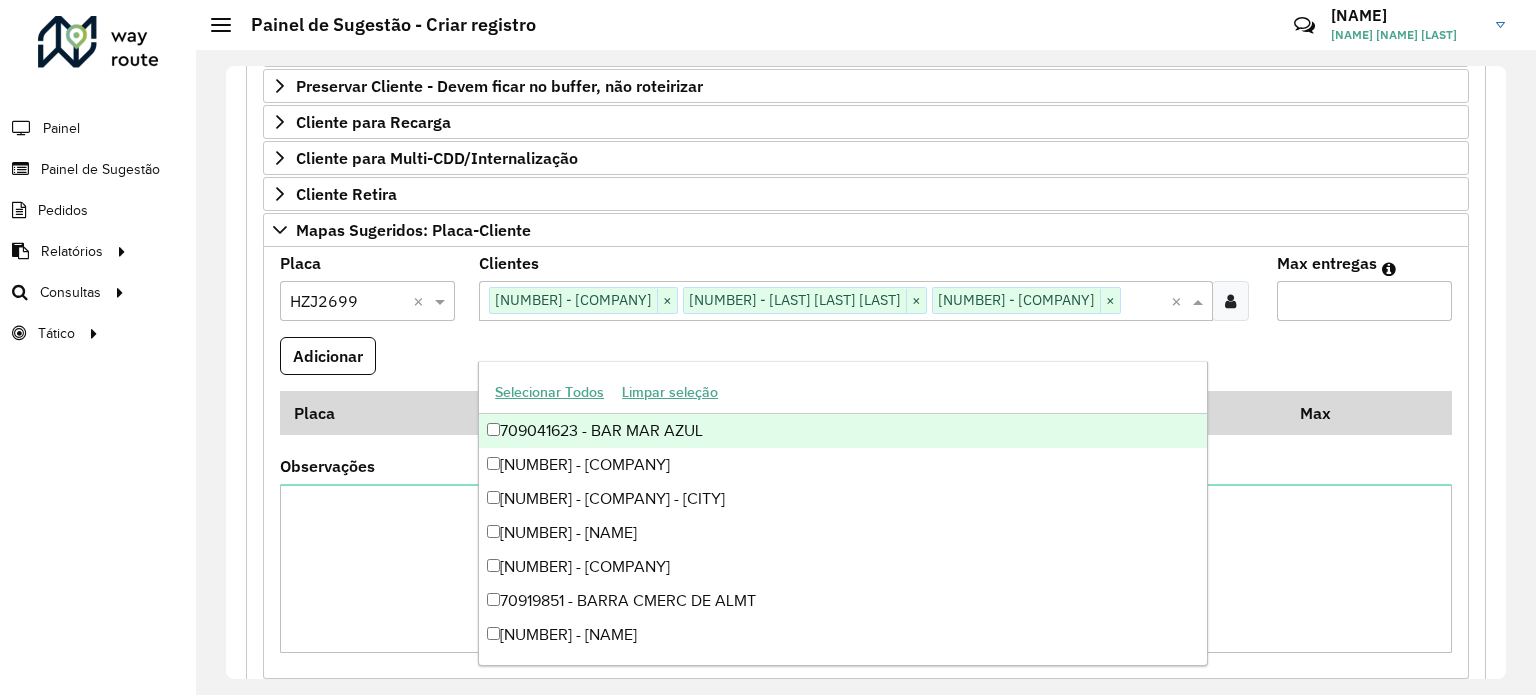 click on "Max entregas" at bounding box center [1364, 301] 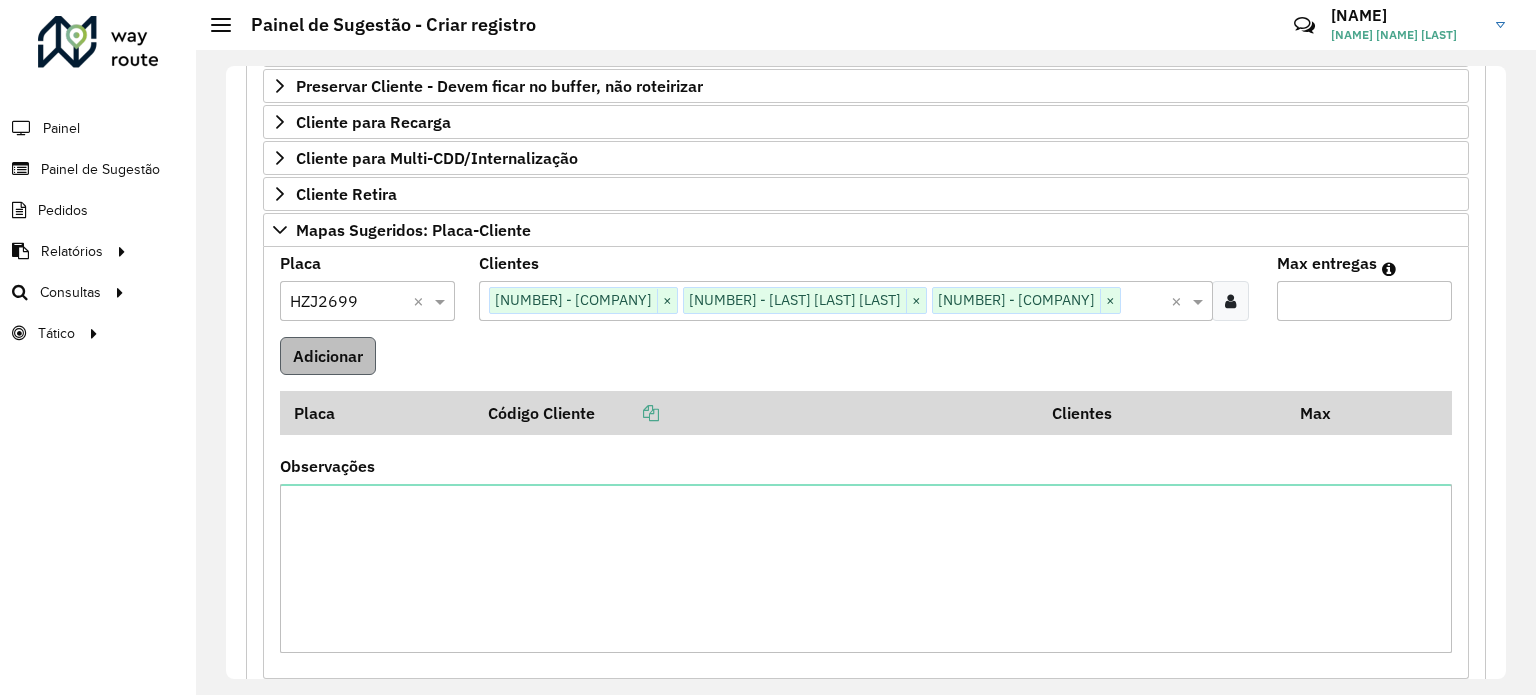 type on "*" 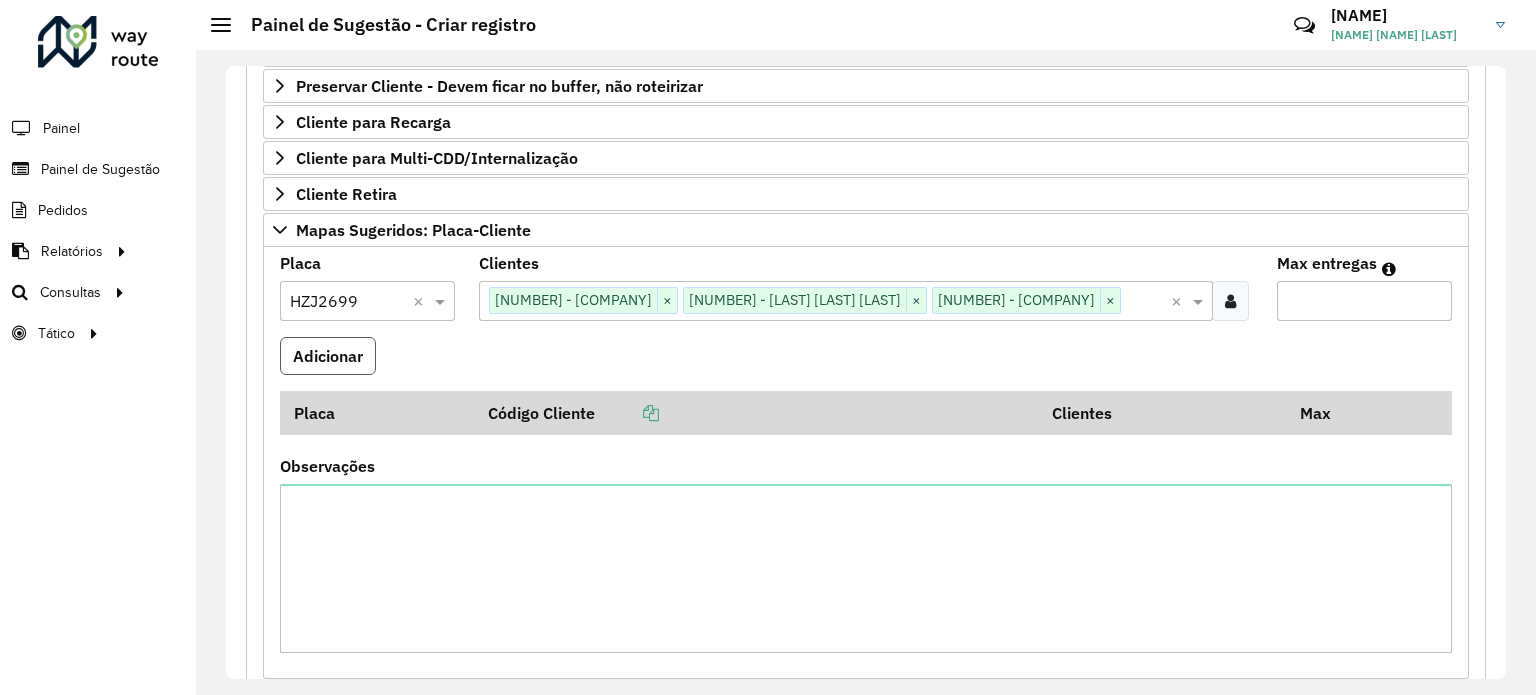 click on "Adicionar" at bounding box center (328, 356) 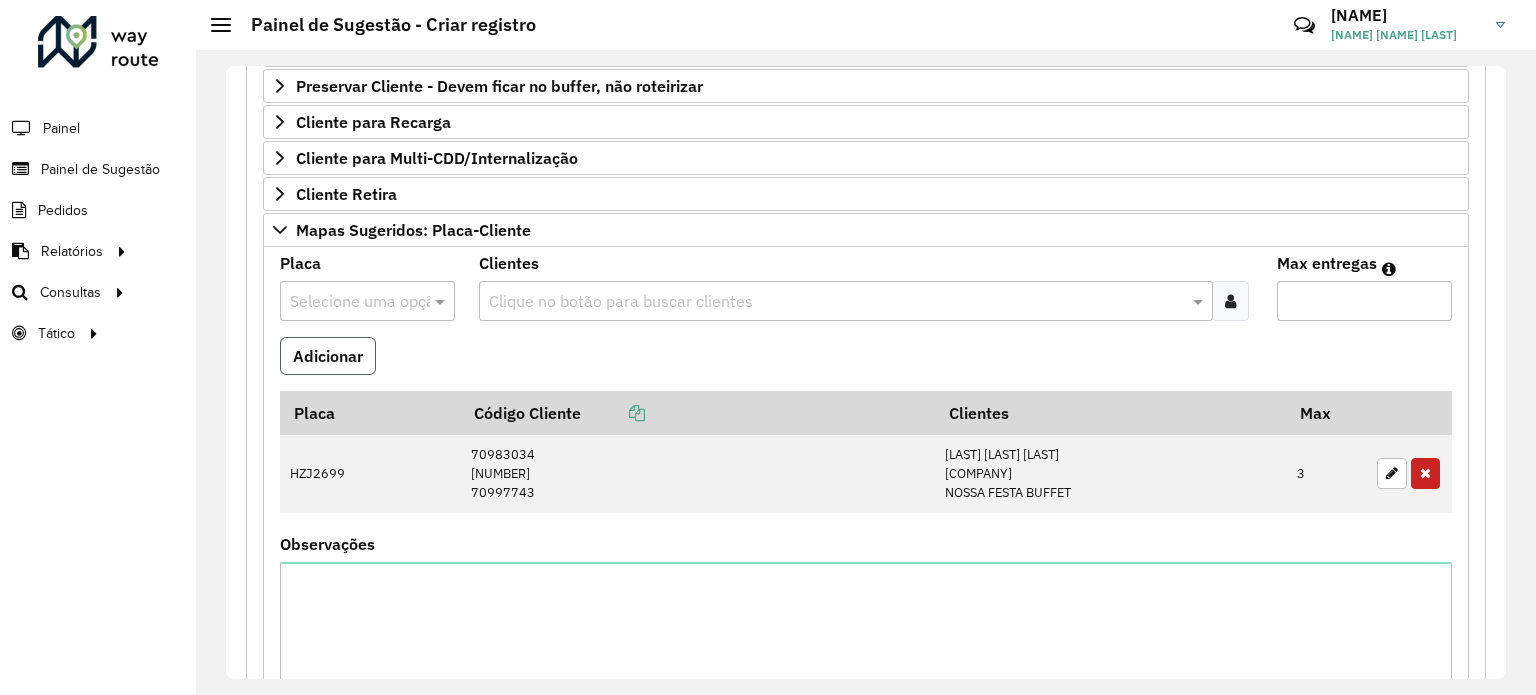 type 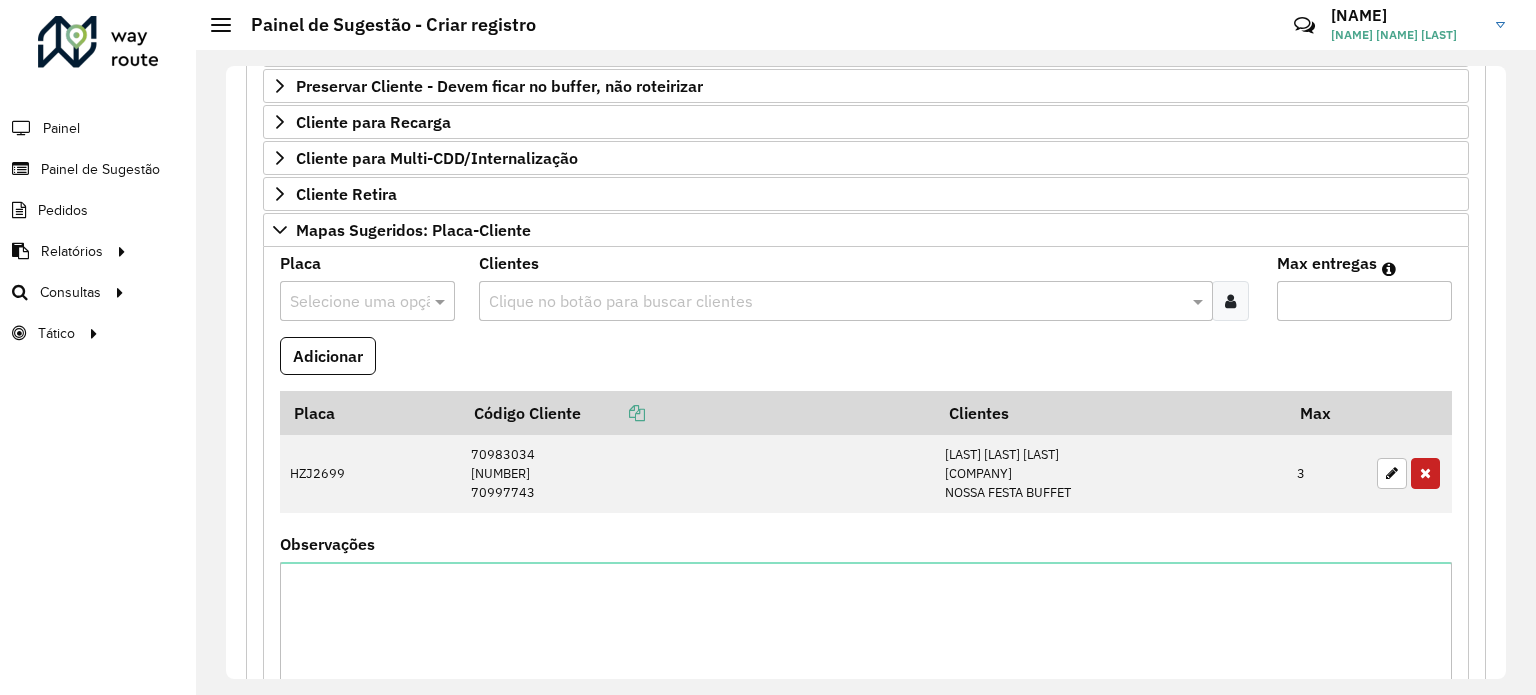 click on "Selecione uma opção" at bounding box center [367, 301] 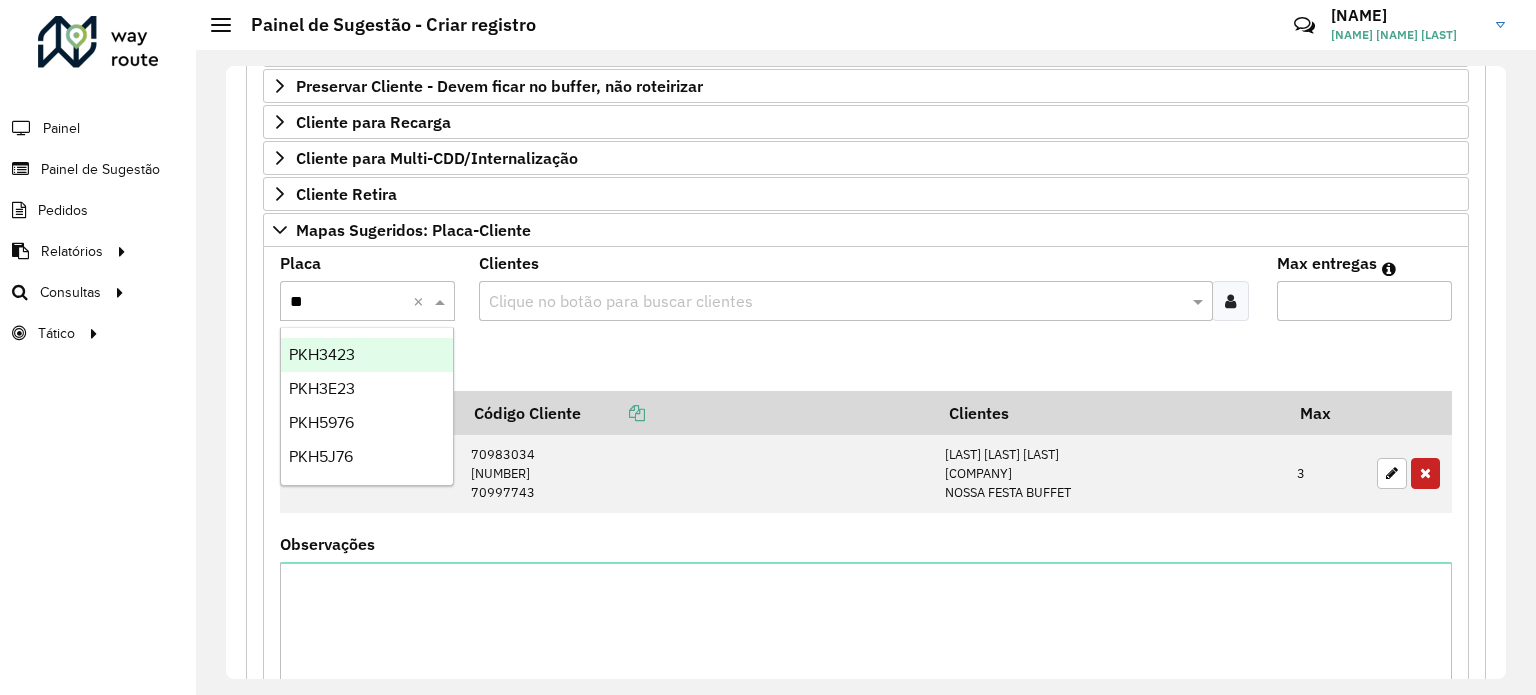 type on "***" 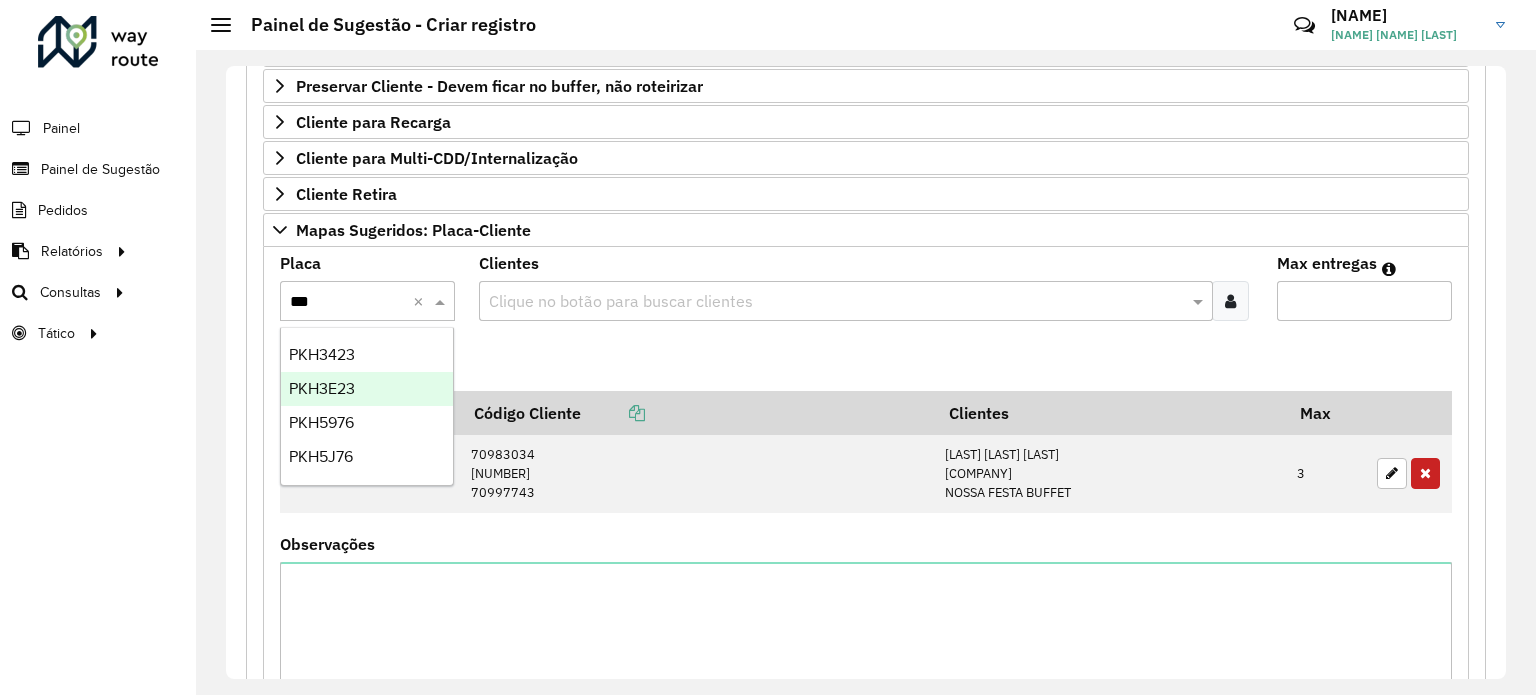 click on "PKH3E23" at bounding box center [367, 389] 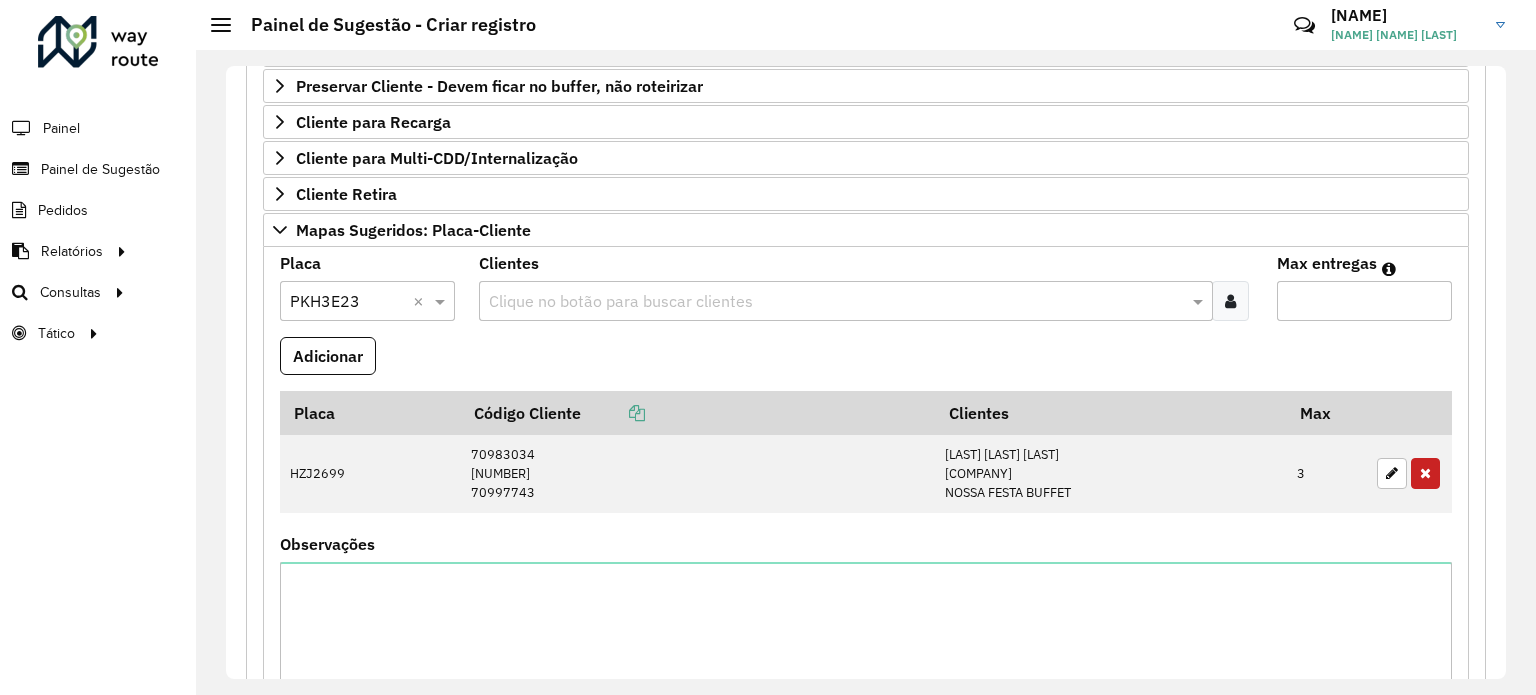 click at bounding box center [835, 302] 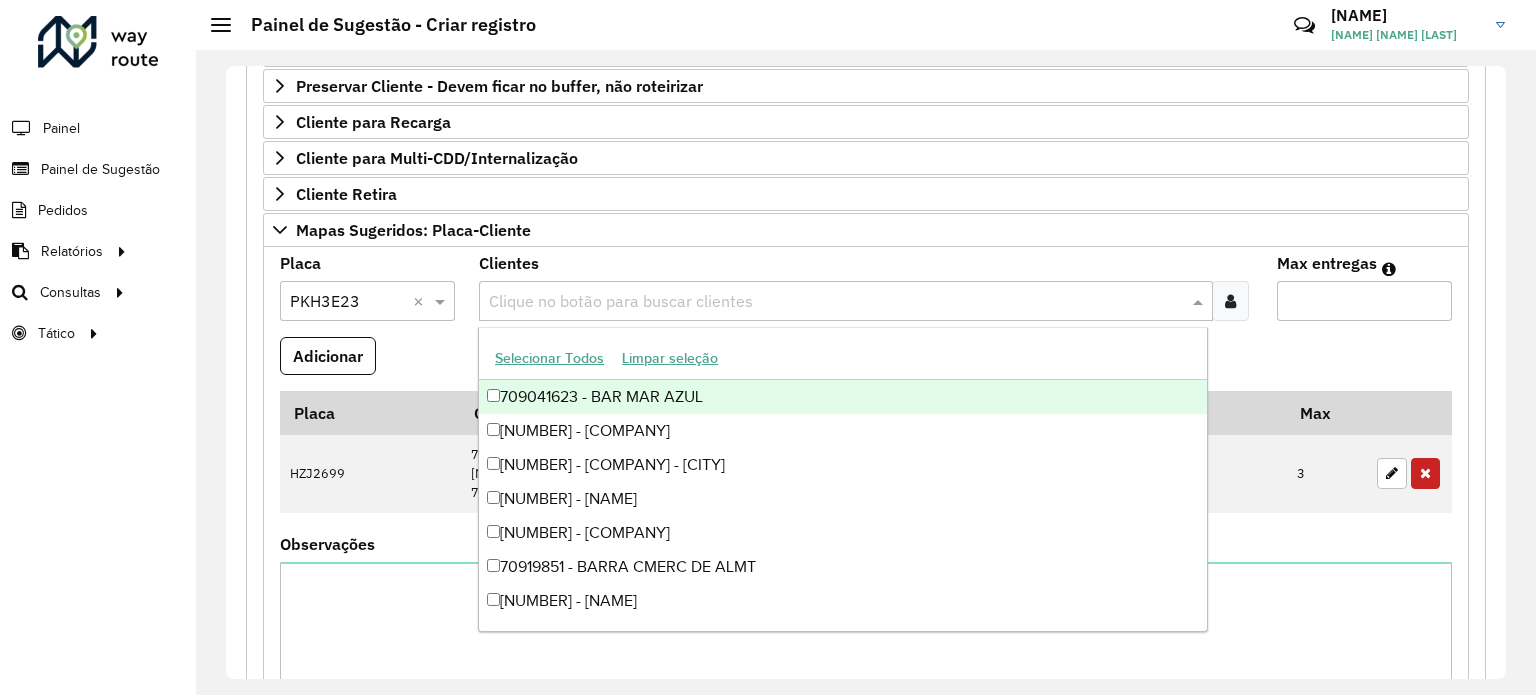 paste on "*****" 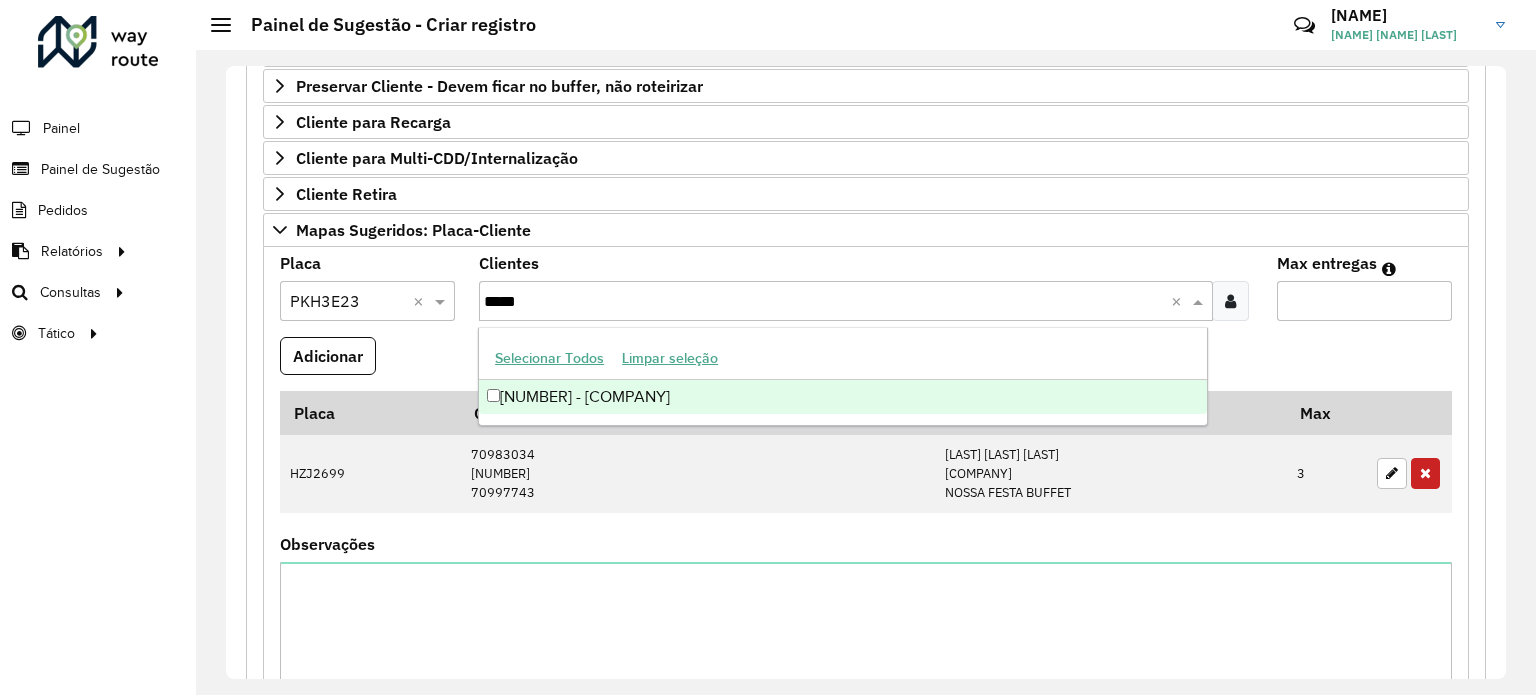 click on "[NUMBER] - [COMPANY]" at bounding box center (843, 397) 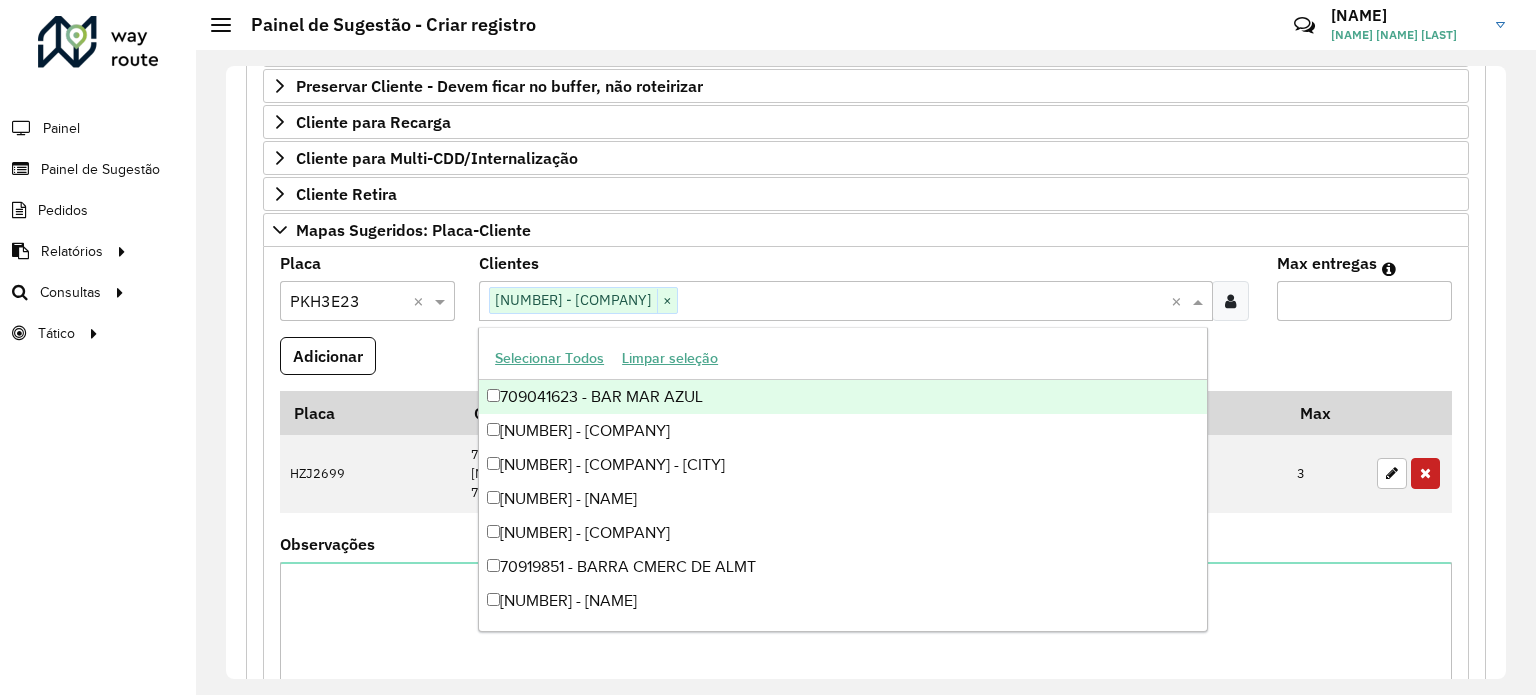click on "Max entregas" at bounding box center [1364, 301] 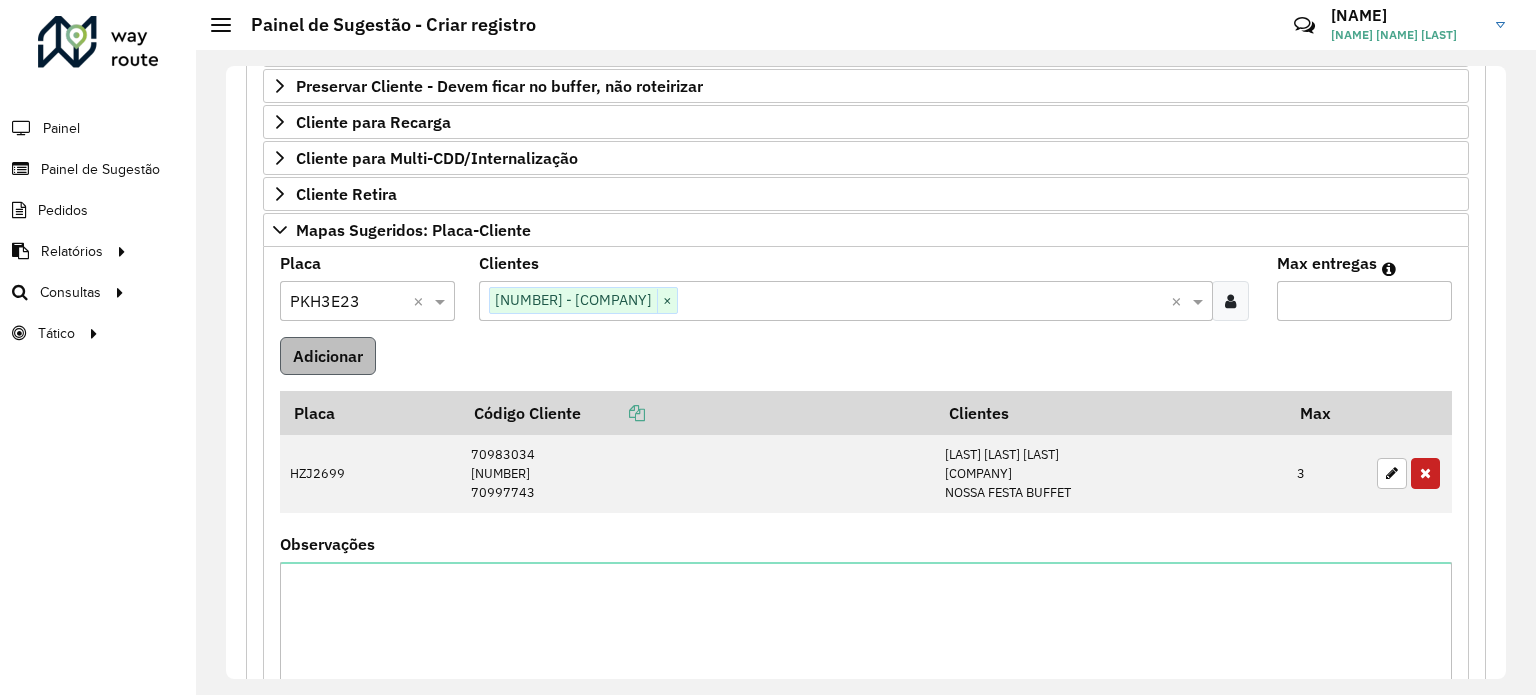 type on "*" 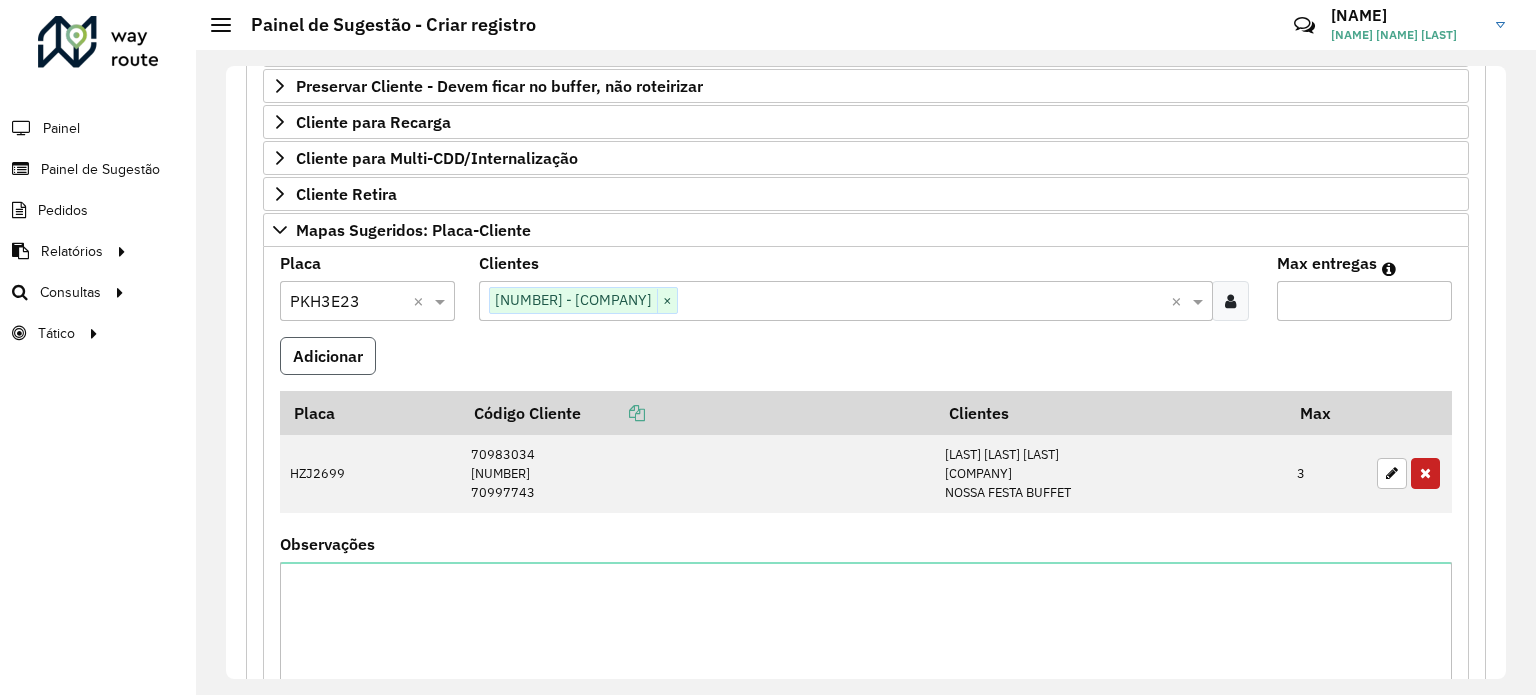 click on "Adicionar" at bounding box center [328, 356] 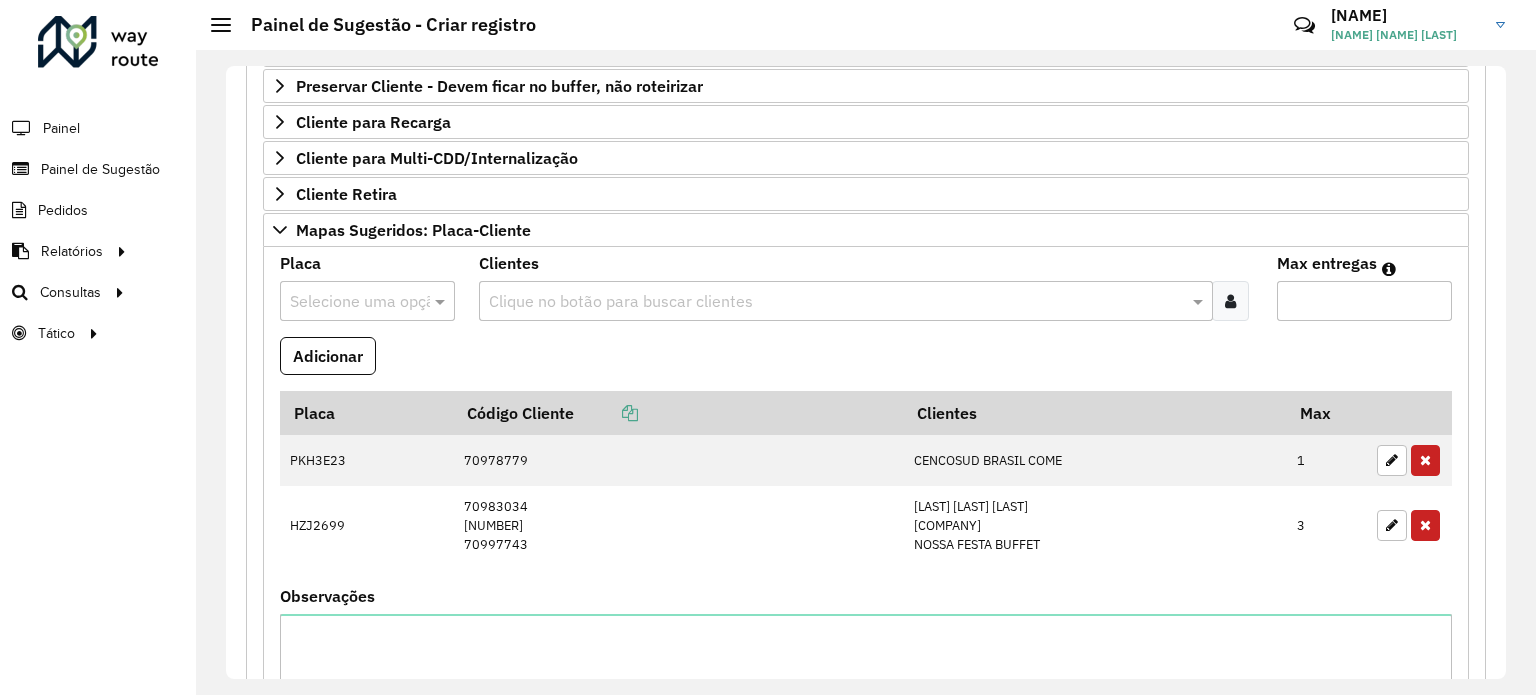 click at bounding box center [347, 302] 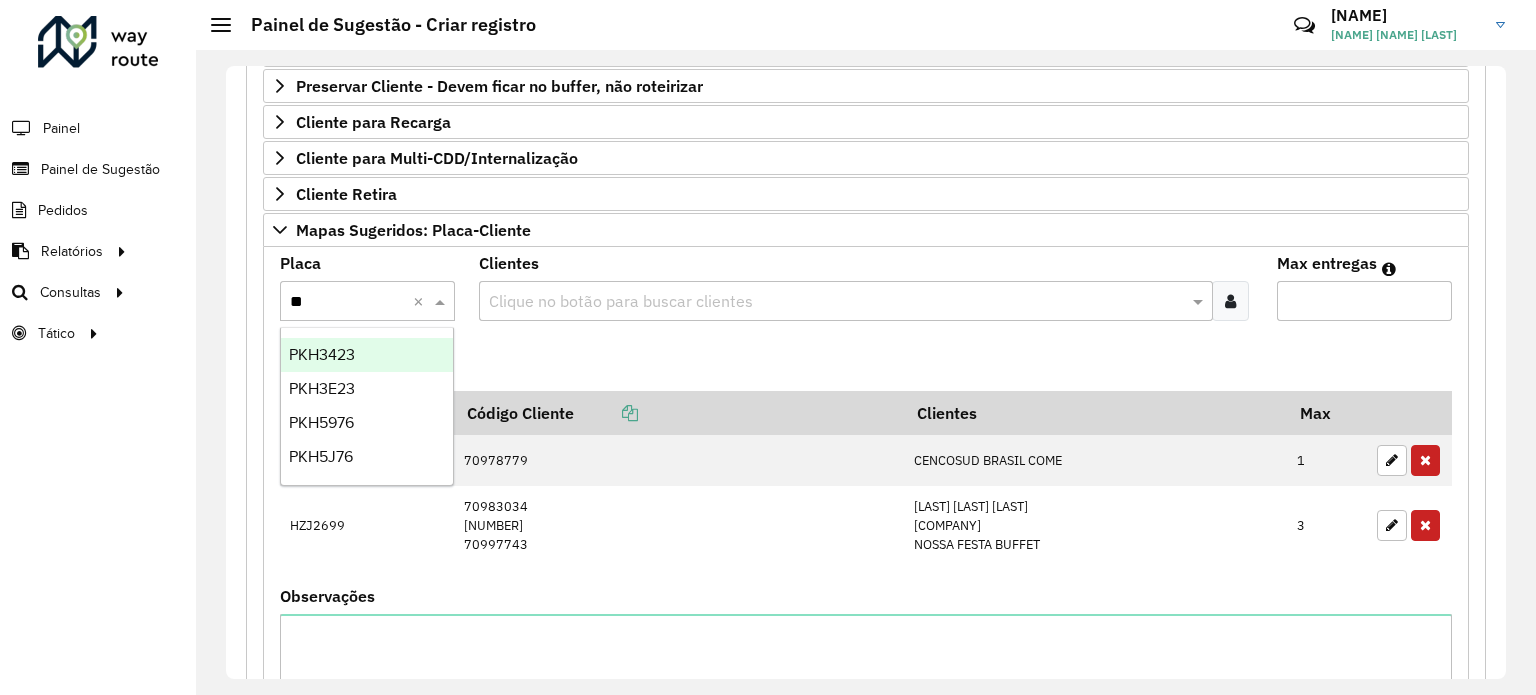 type on "***" 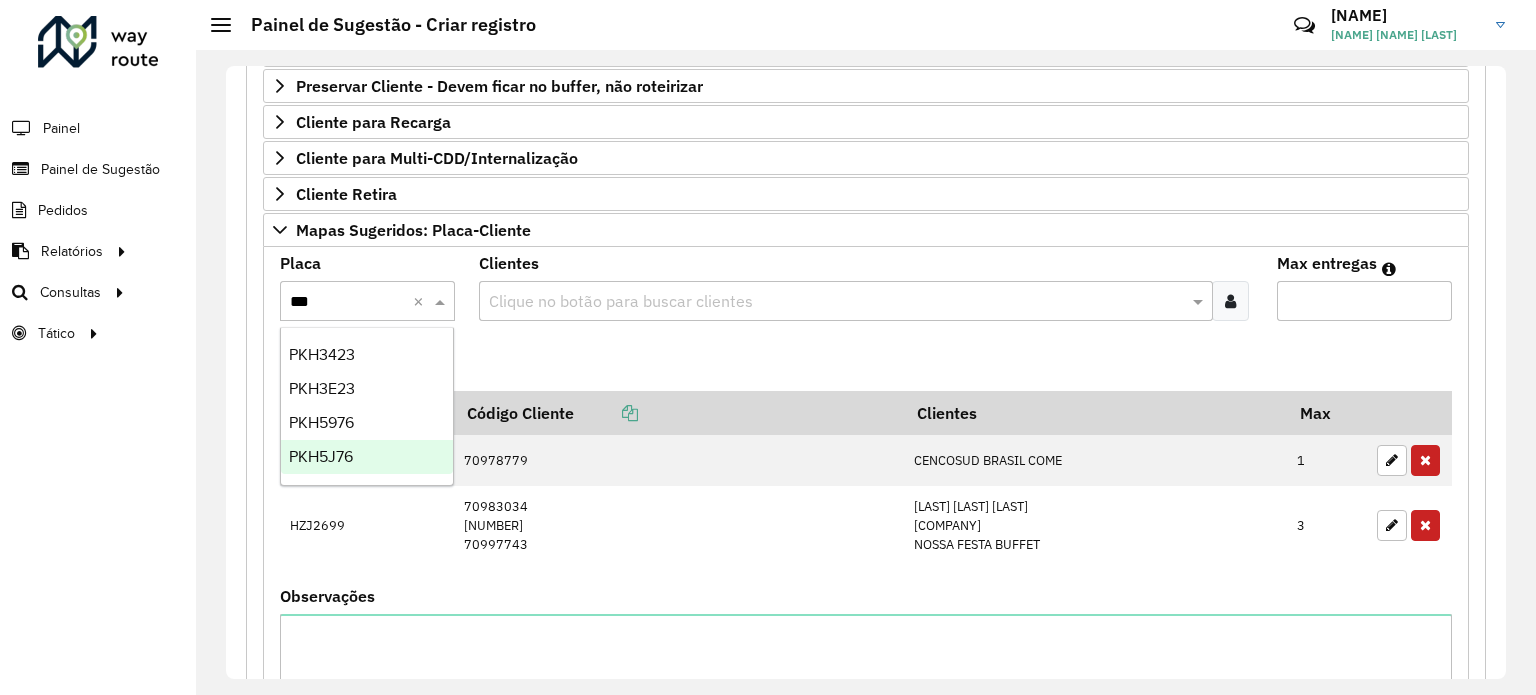 click on "PKH5J76" at bounding box center (321, 456) 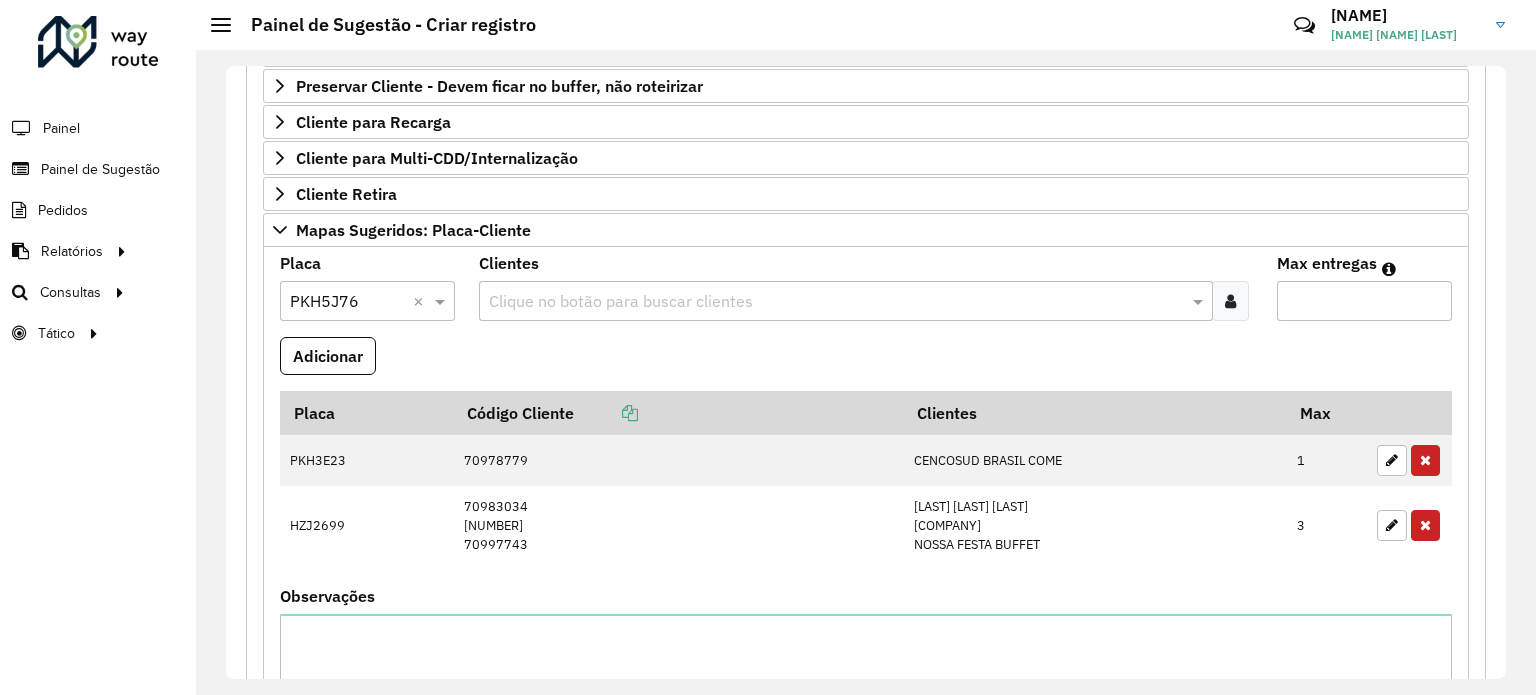 click on "**********" 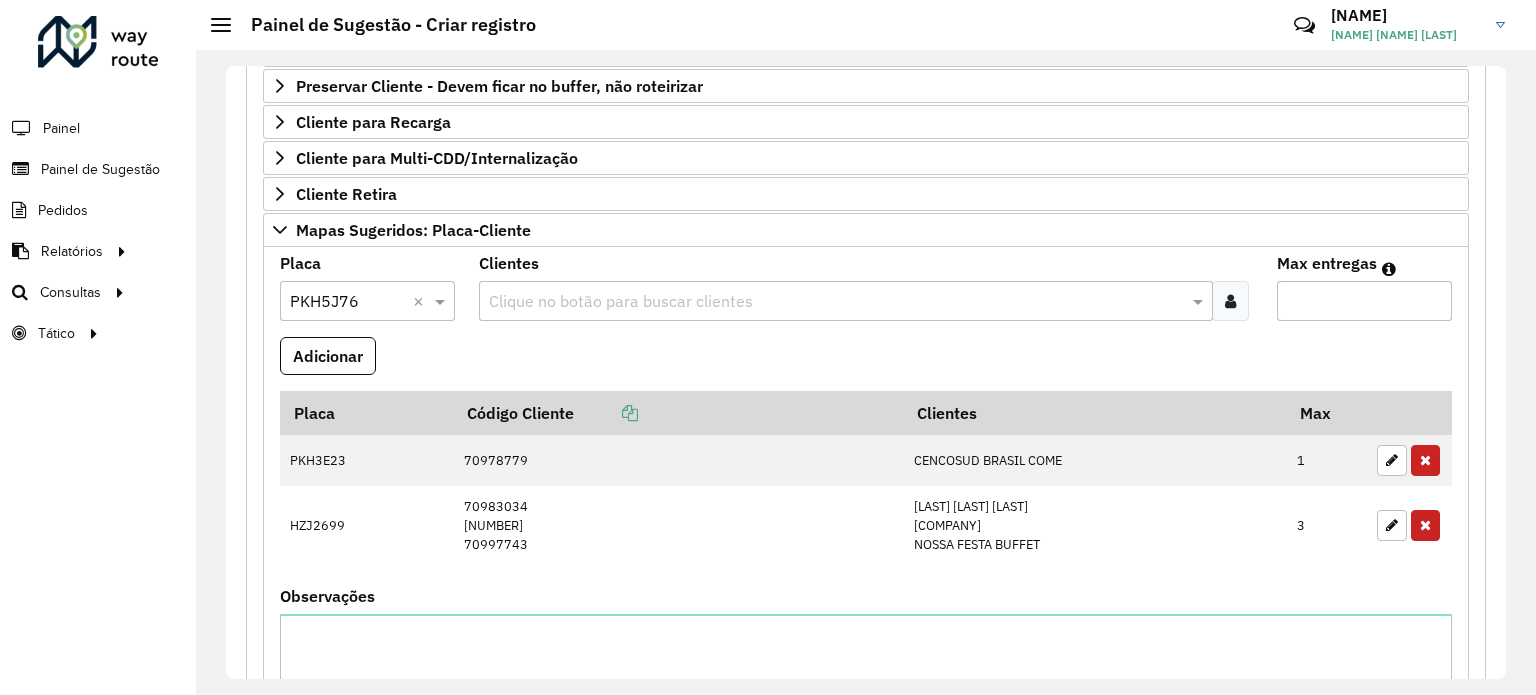 click at bounding box center (835, 302) 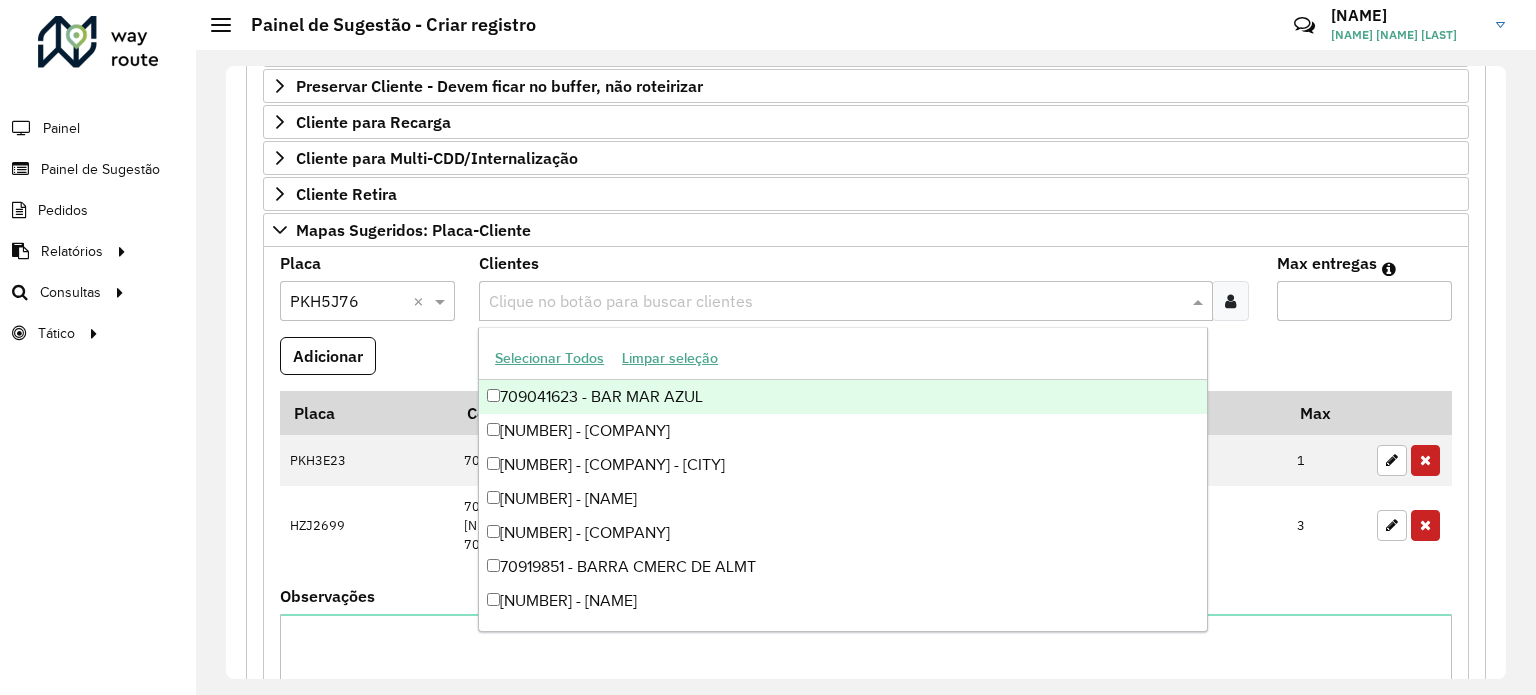 paste on "*****" 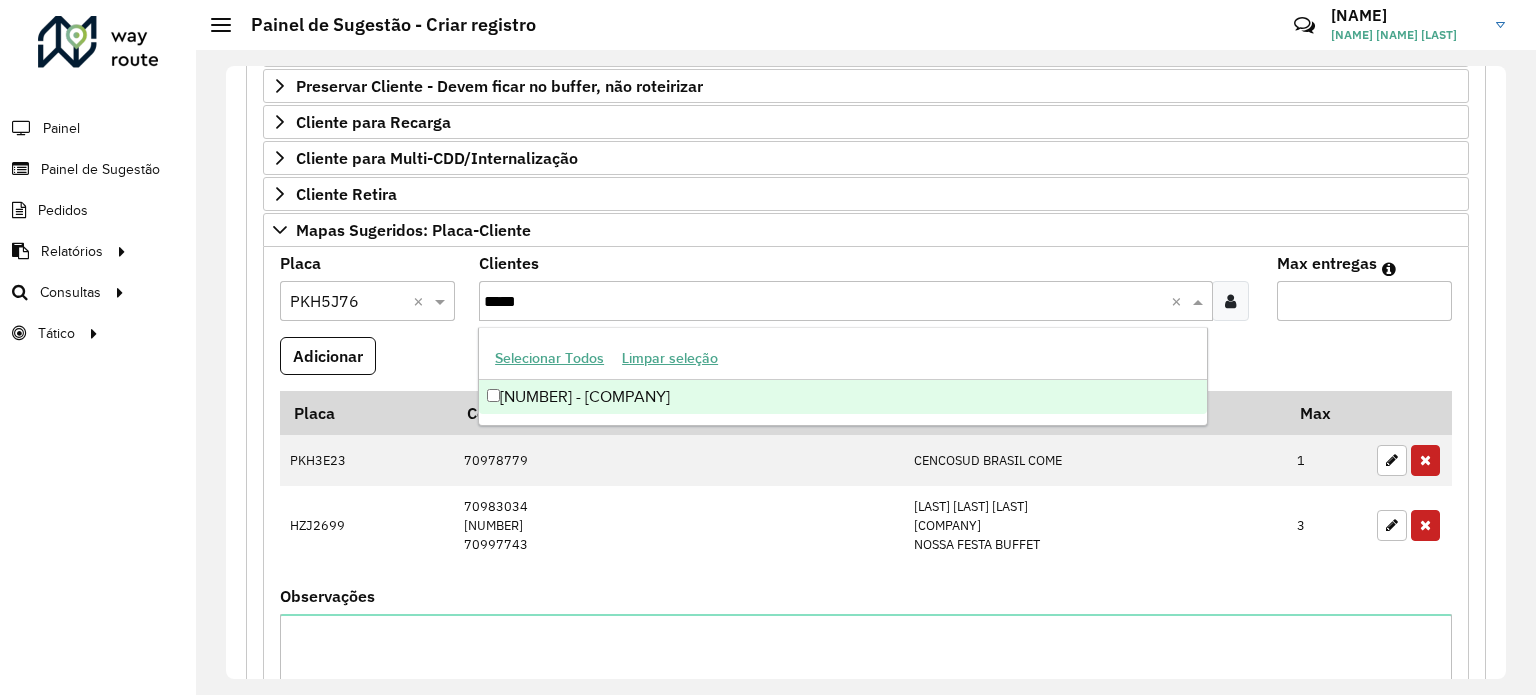 click on "[NUMBER] - [COMPANY]" at bounding box center [843, 397] 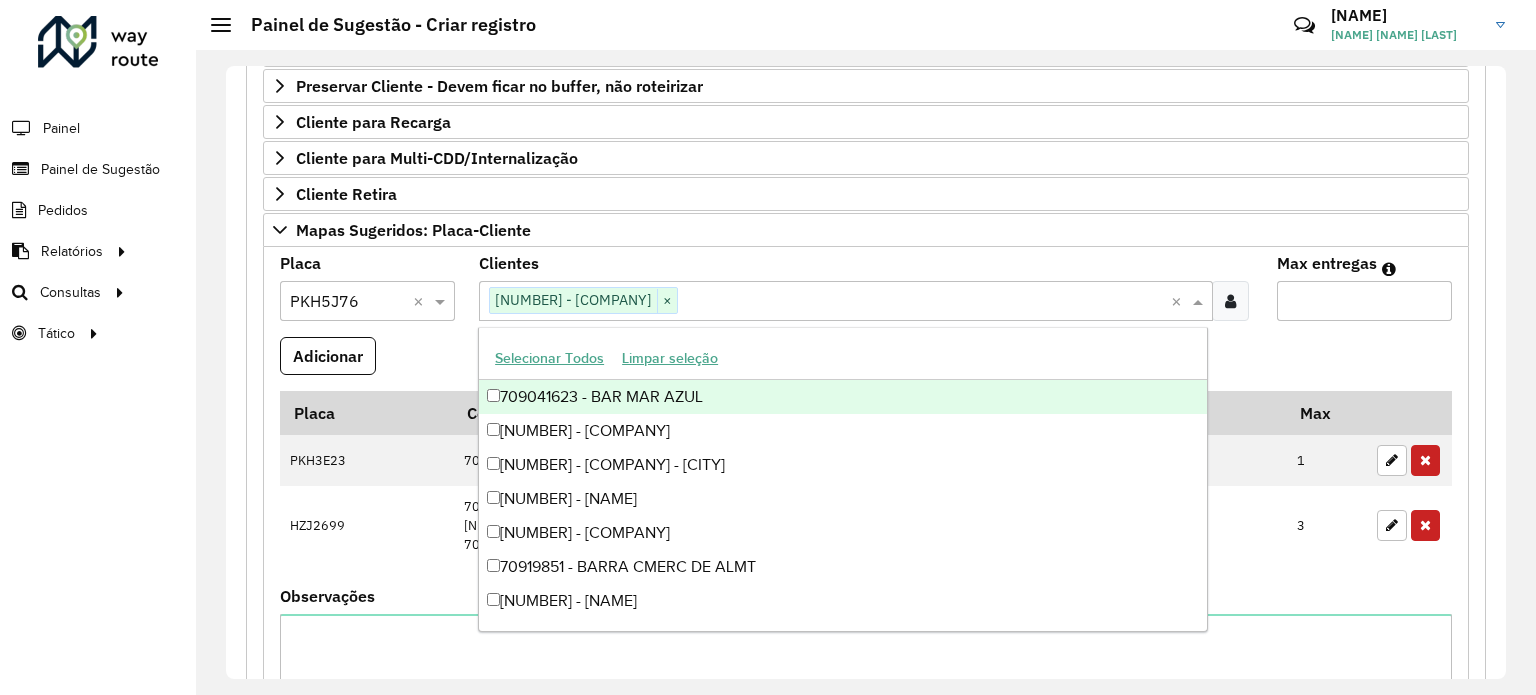 click on "Max entregas" at bounding box center (1364, 301) 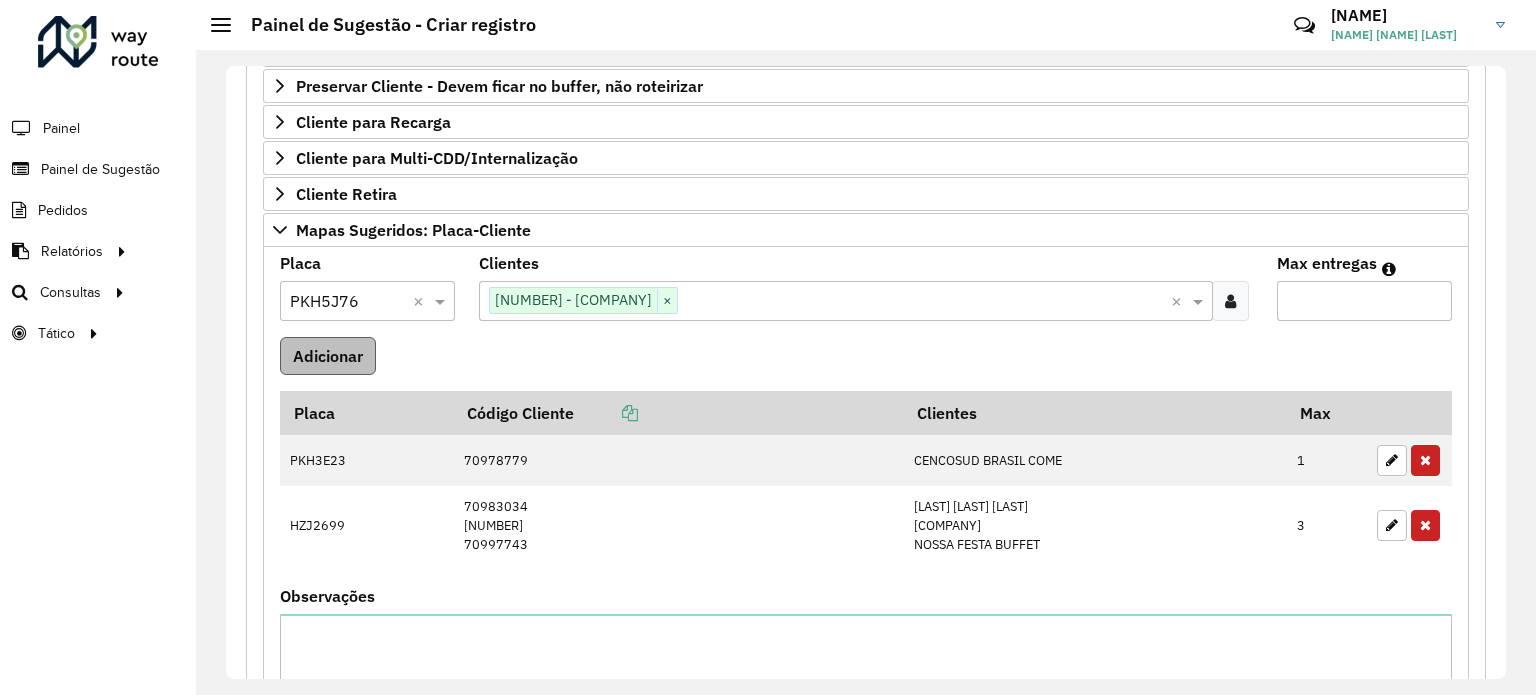 type on "*" 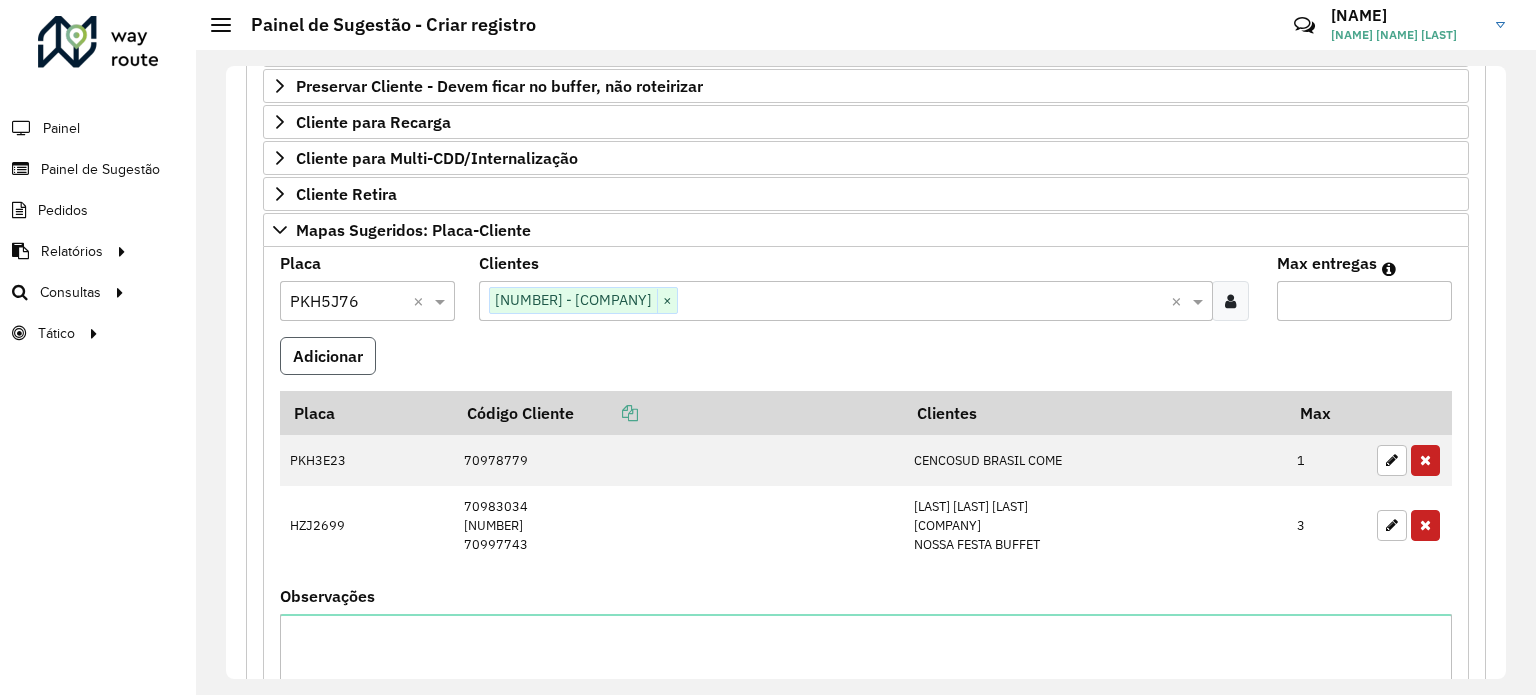 click on "Adicionar" at bounding box center (328, 356) 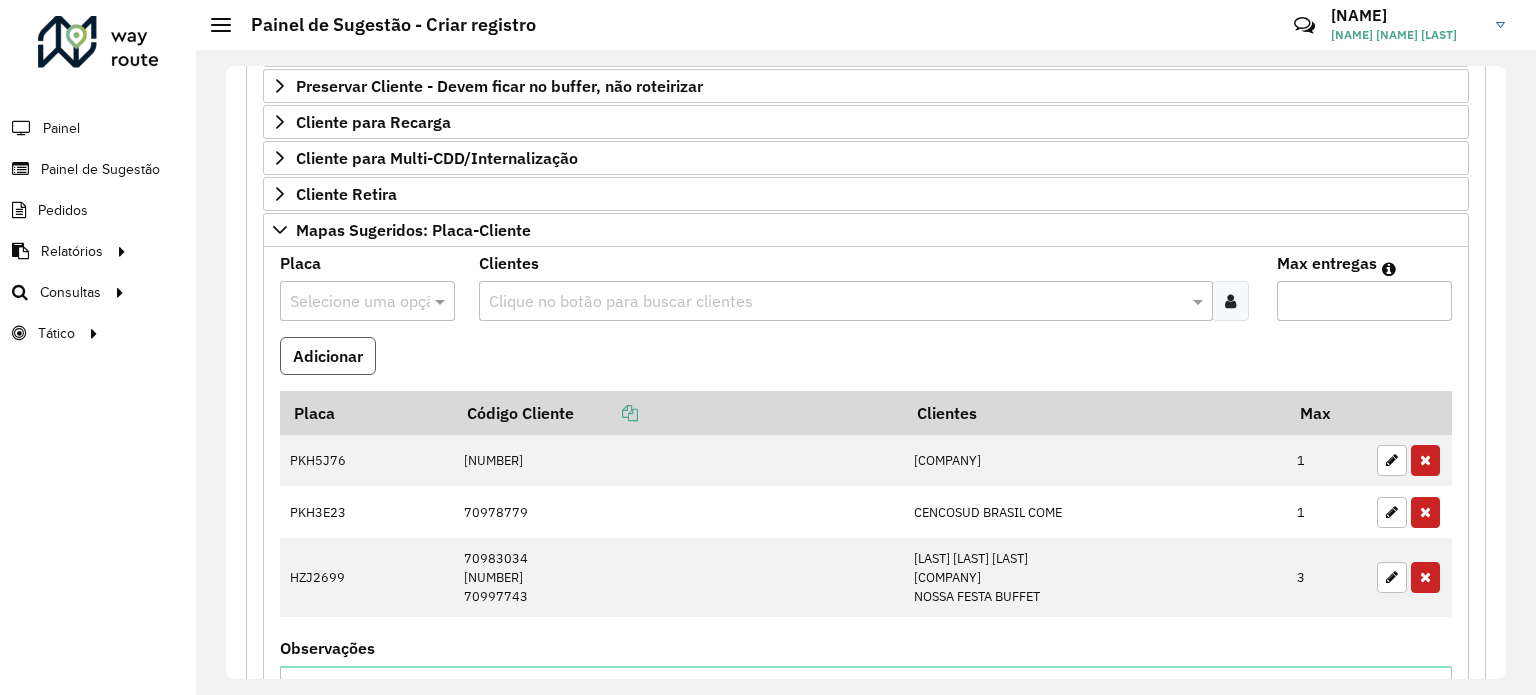 type 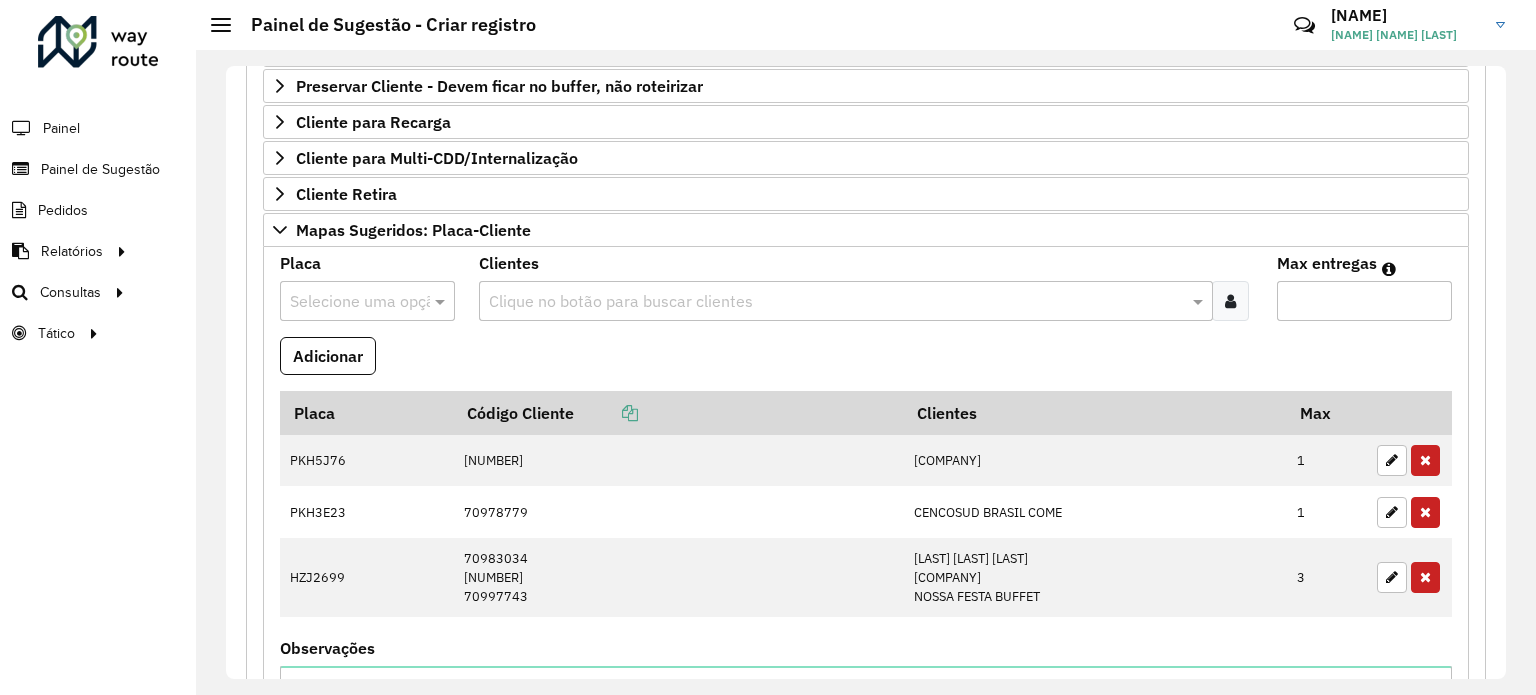 click on "Selecione uma opção" at bounding box center (367, 301) 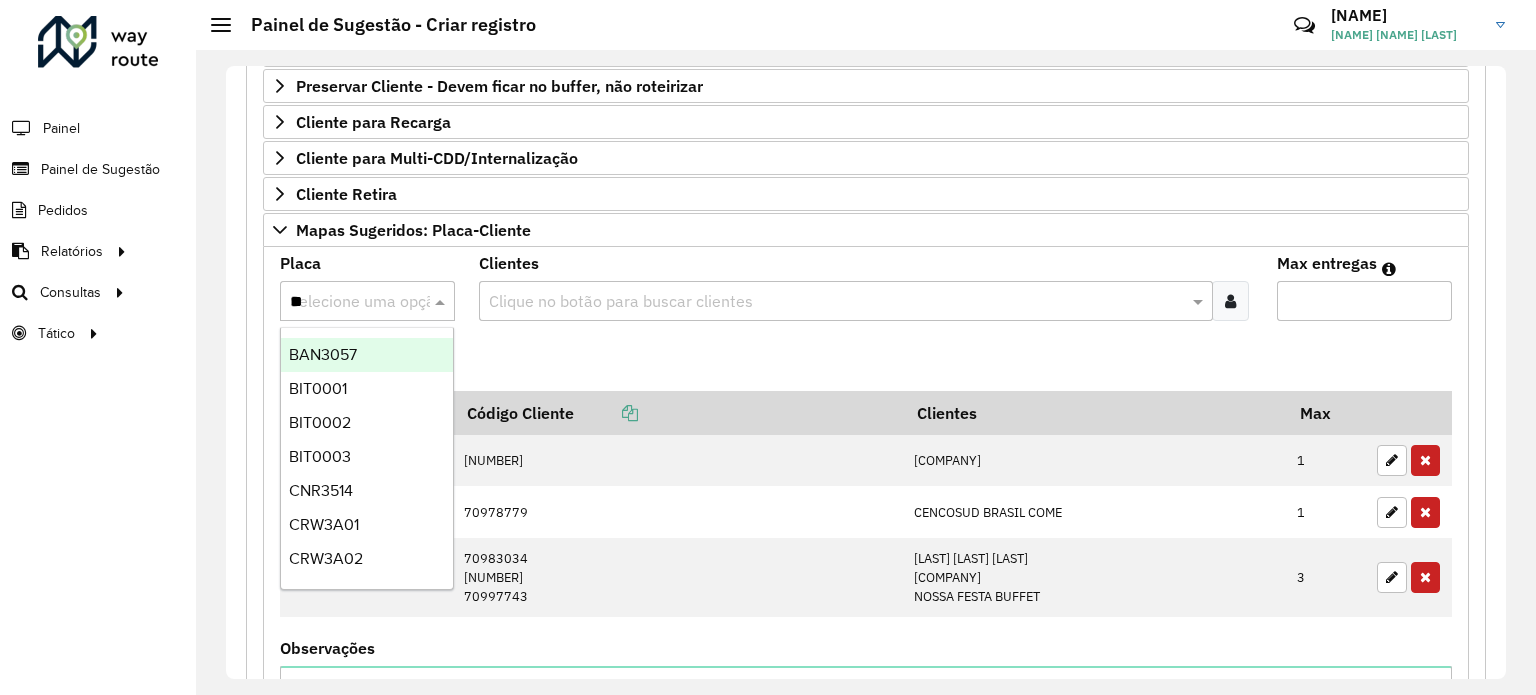 type on "***" 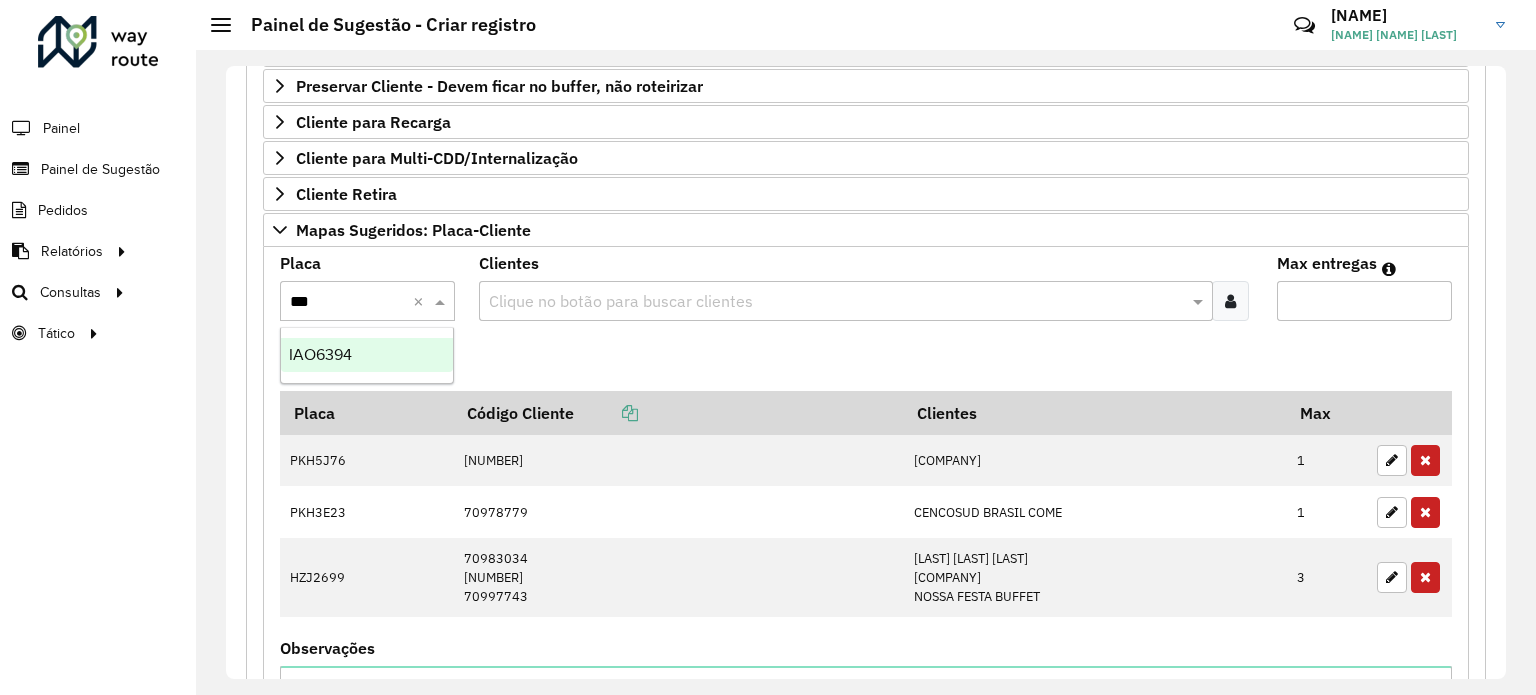click on "IAO6394" at bounding box center (320, 354) 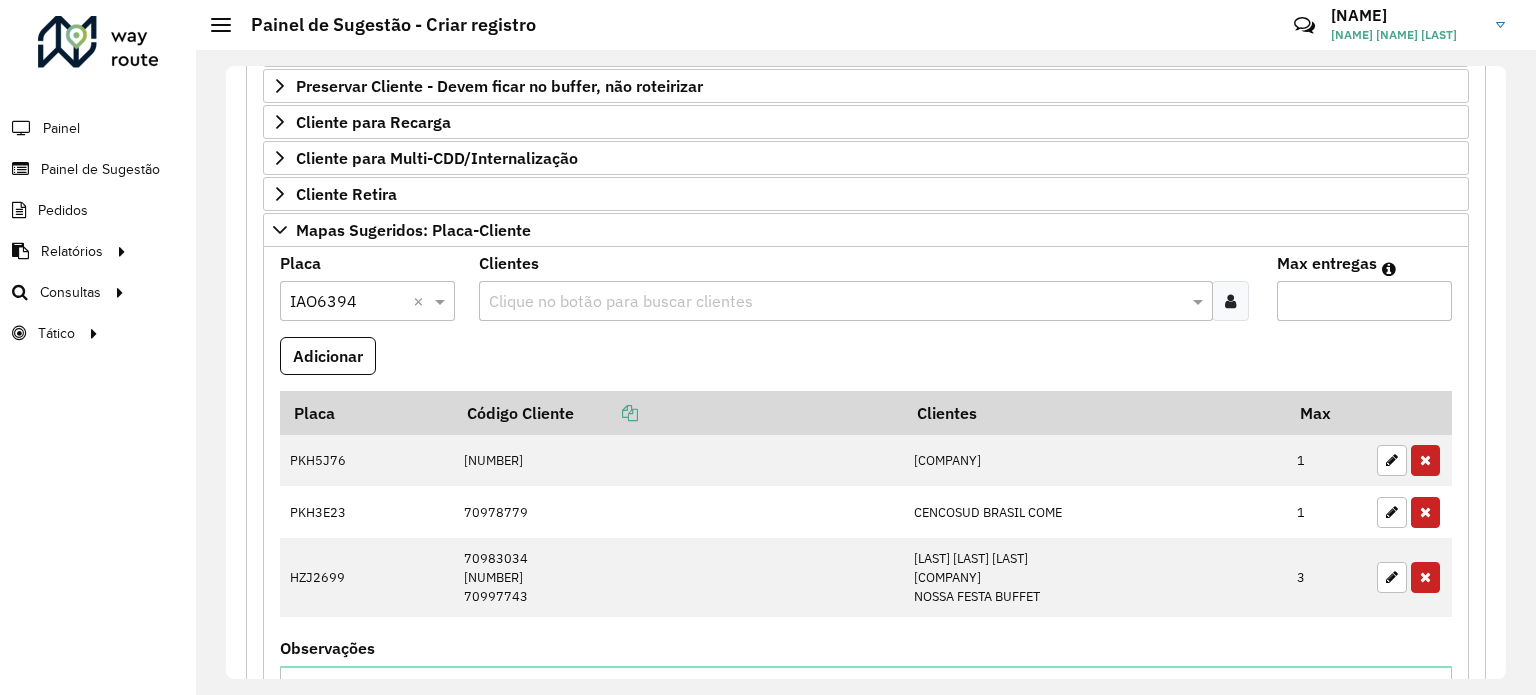 click at bounding box center [835, 302] 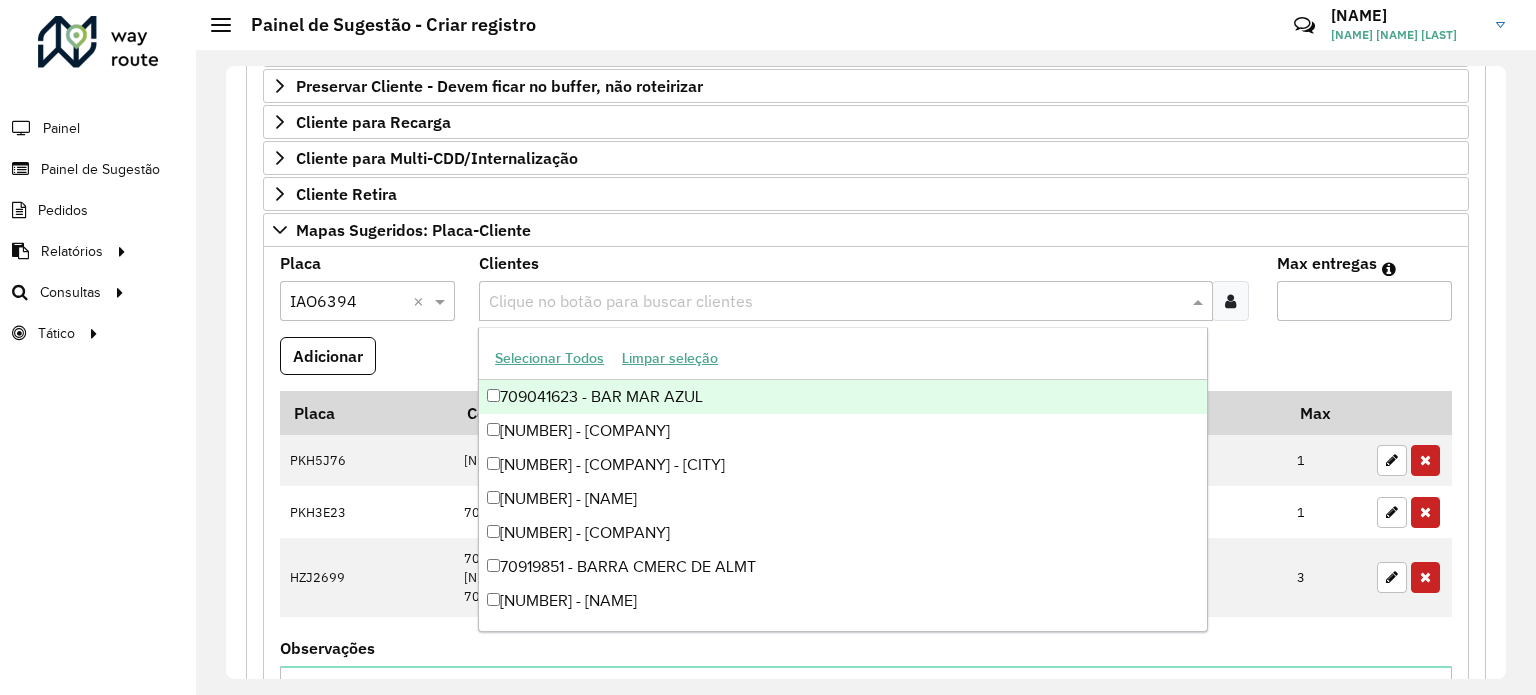 paste on "*****" 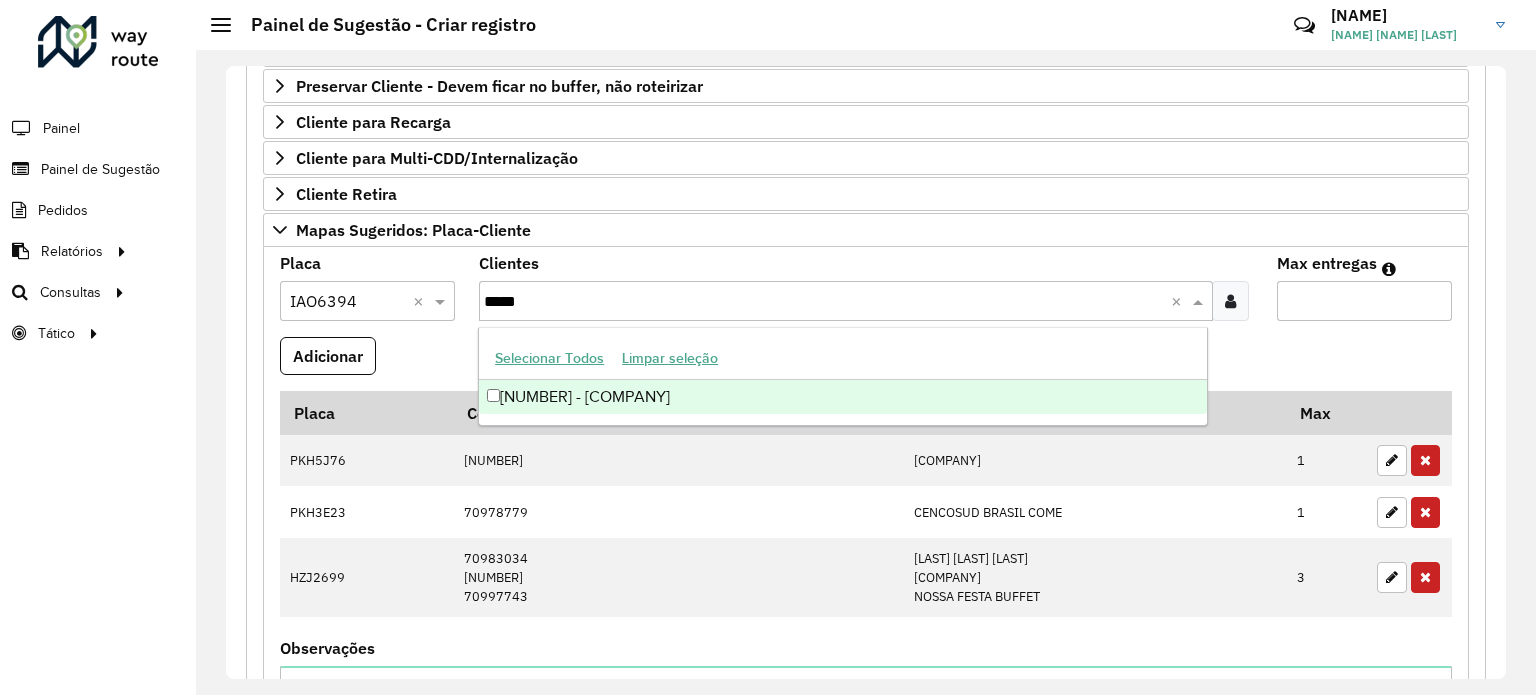 click on "[NUMBER] - [COMPANY]" at bounding box center [843, 397] 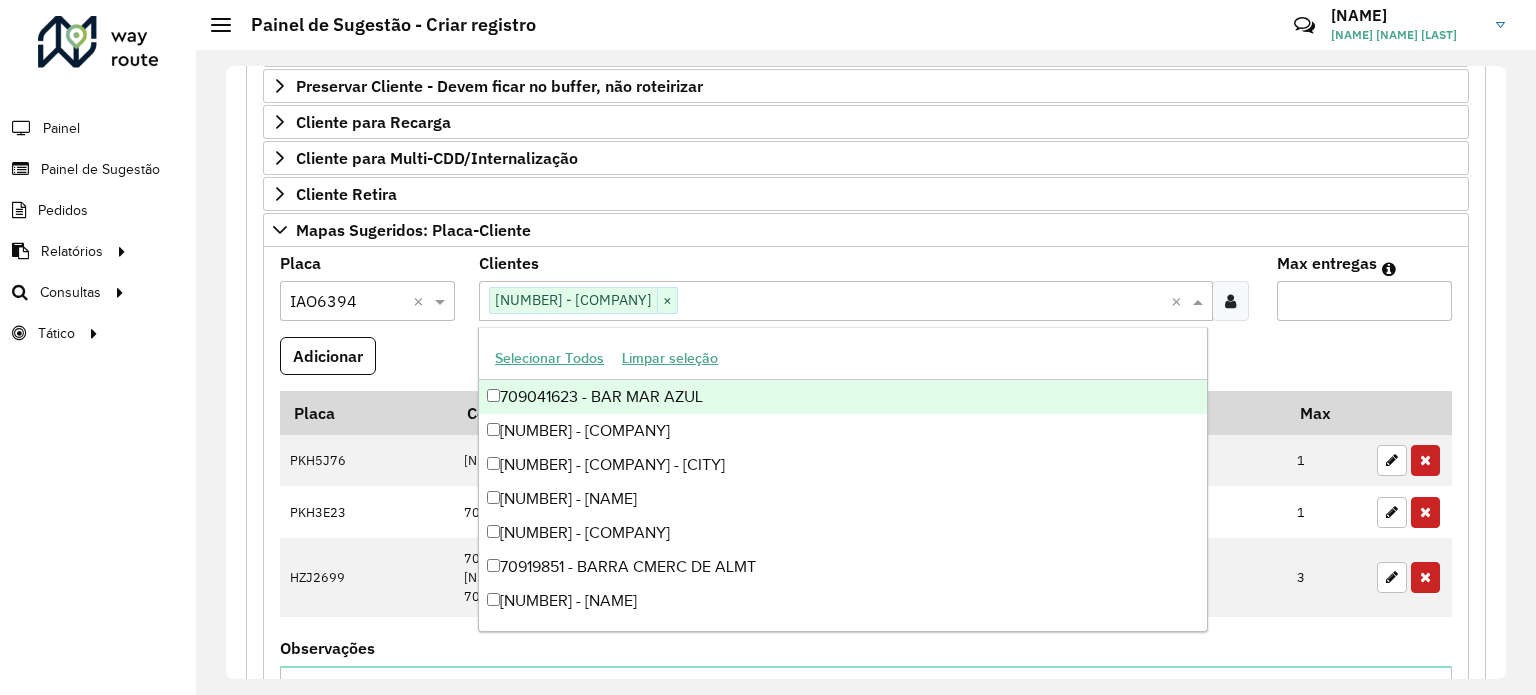 click on "Max entregas" at bounding box center [1364, 301] 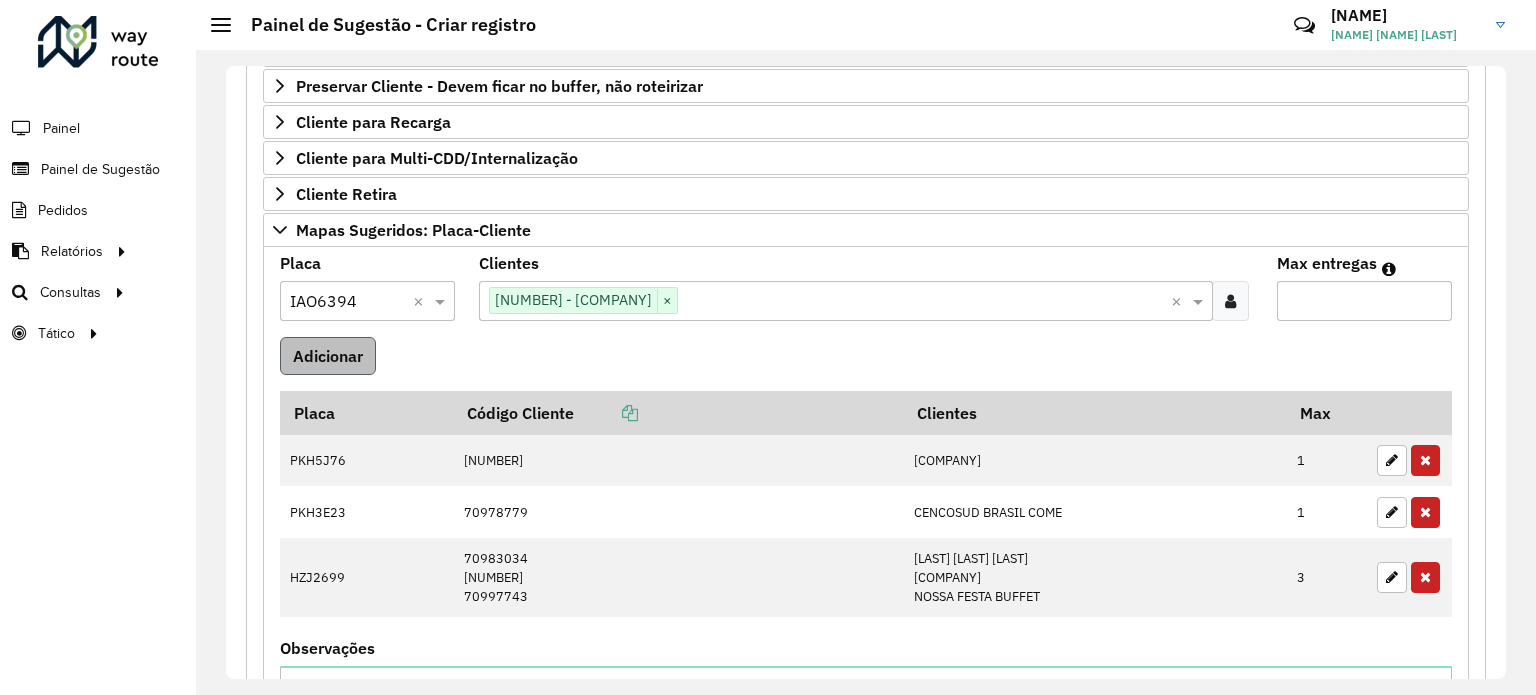 type on "*" 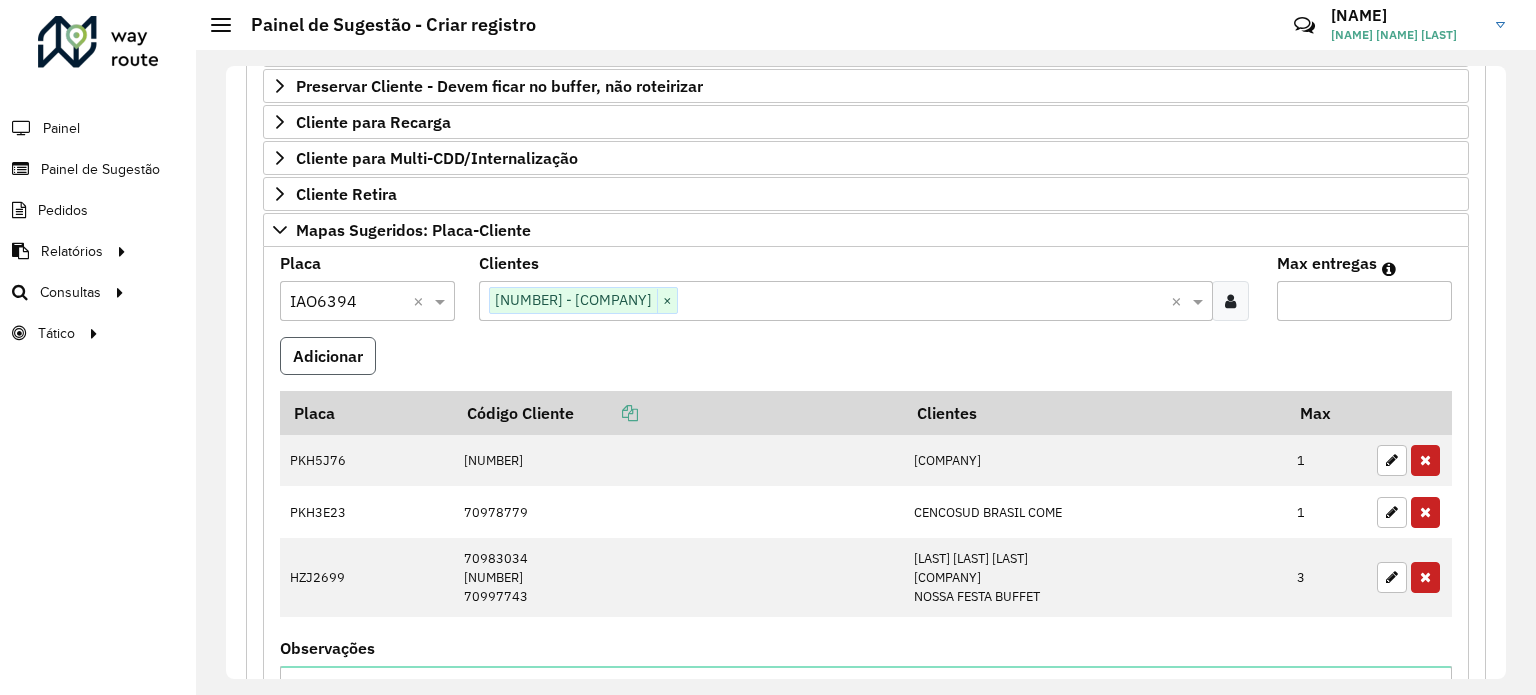 click on "Adicionar" at bounding box center (328, 356) 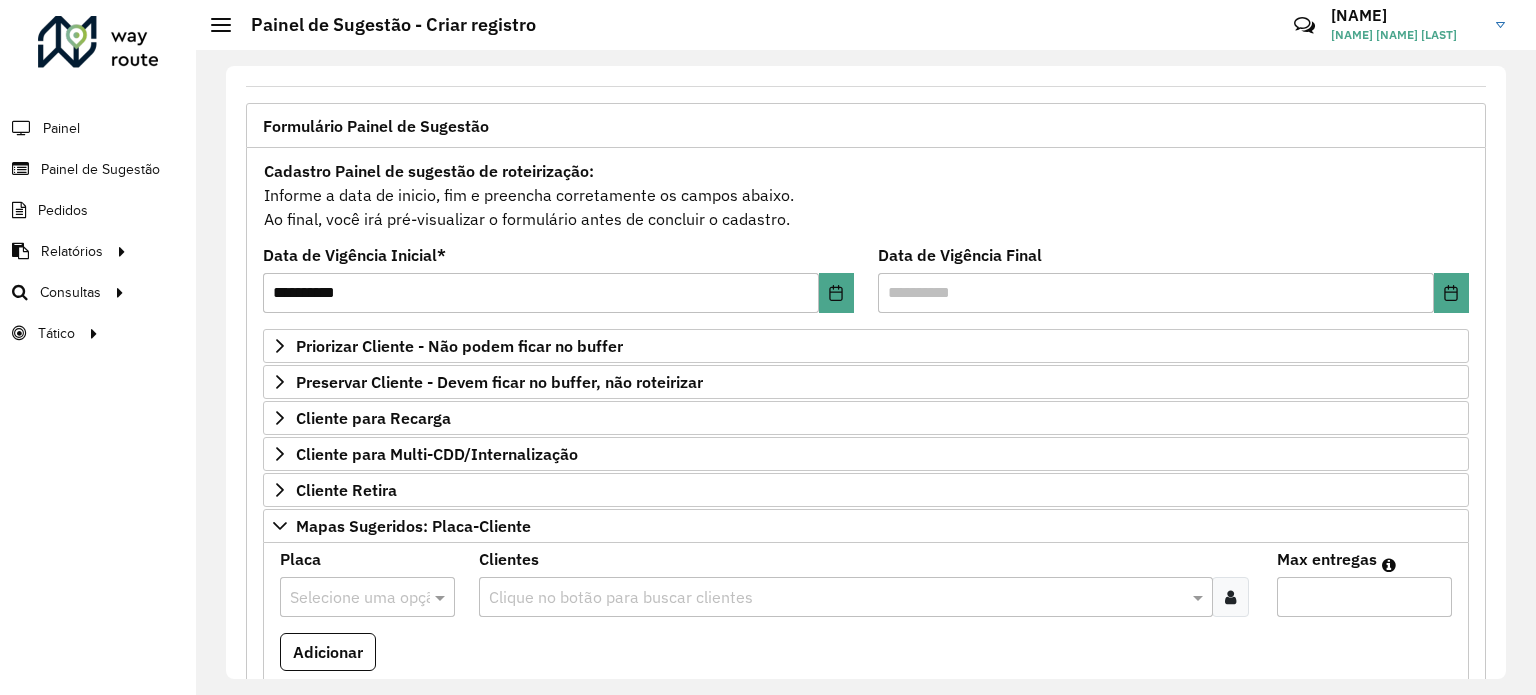 scroll, scrollTop: 0, scrollLeft: 0, axis: both 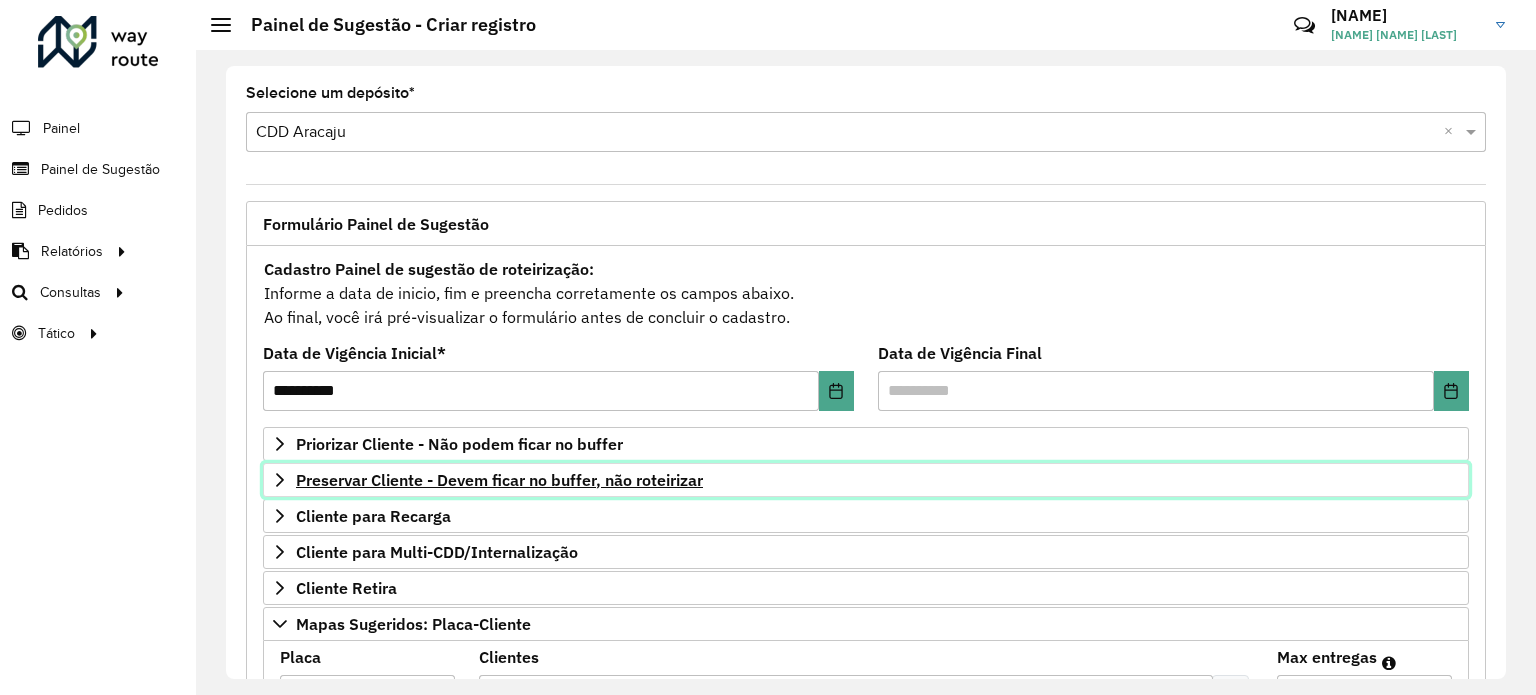 click on "Preservar Cliente - Devem ficar no buffer, não roteirizar" at bounding box center (866, 480) 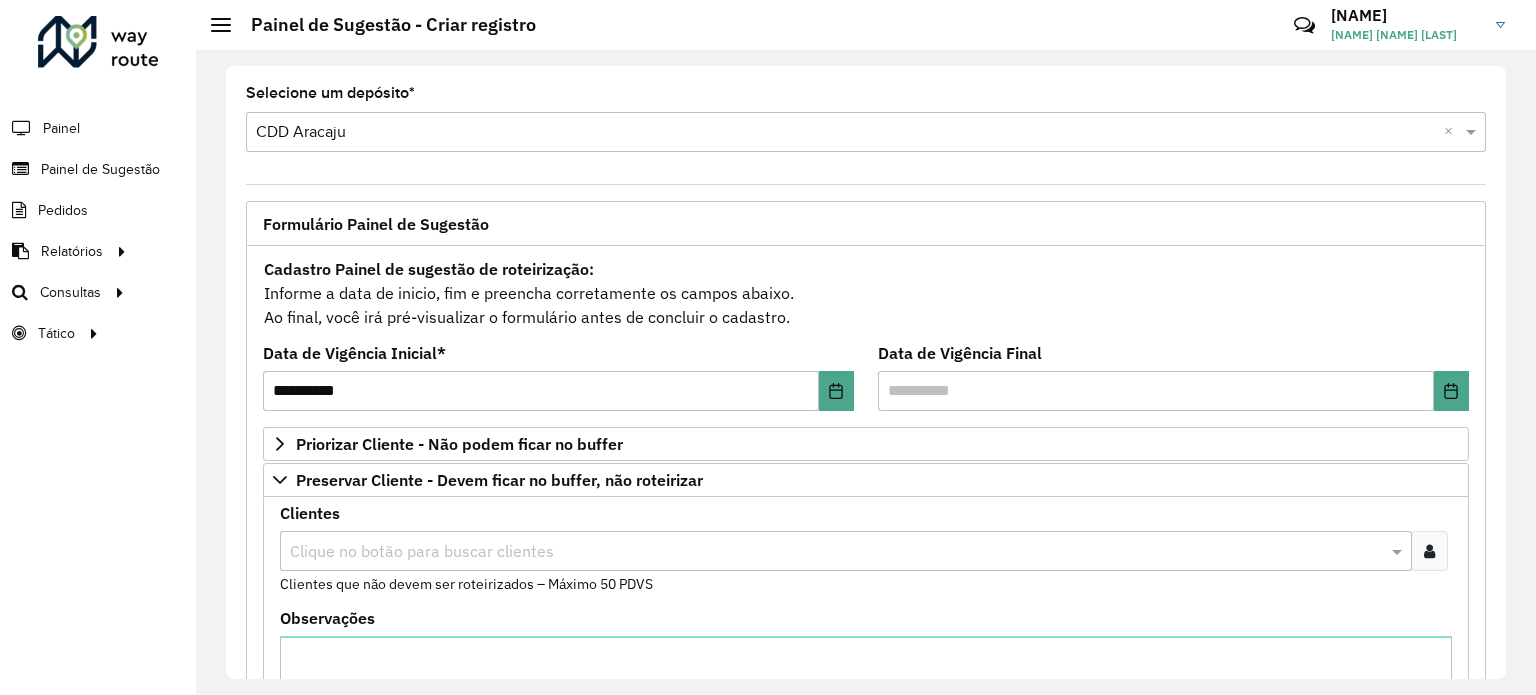 click at bounding box center (836, 552) 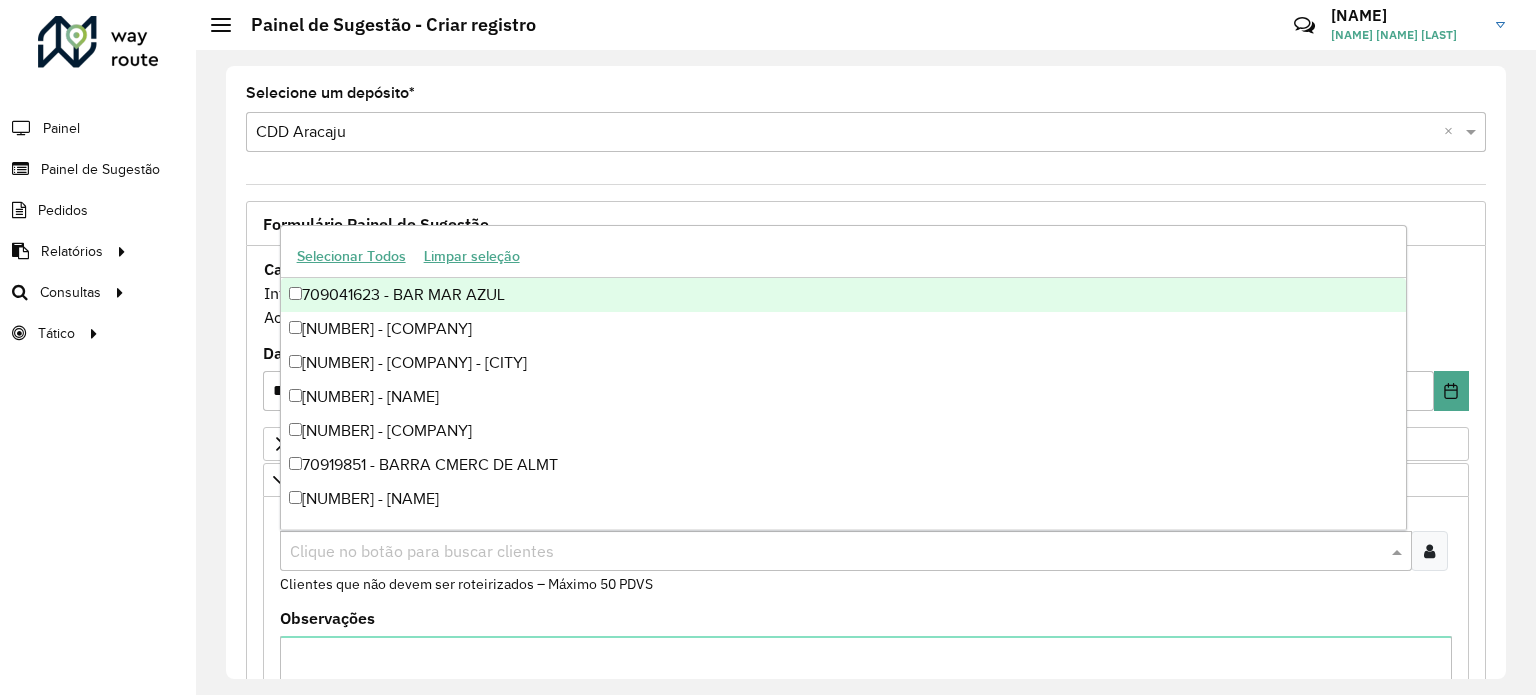 paste on "*****" 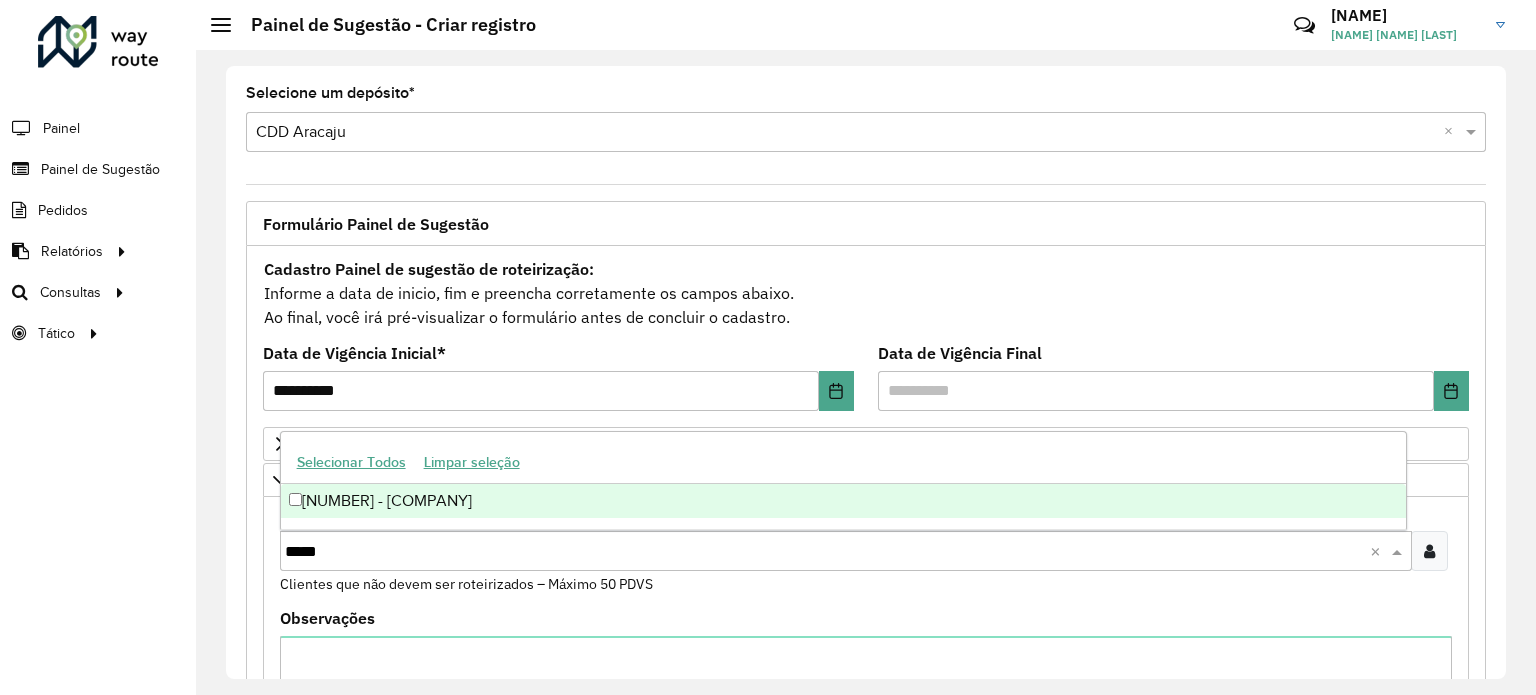 click on "[NUMBER] - [COMPANY]" at bounding box center [843, 501] 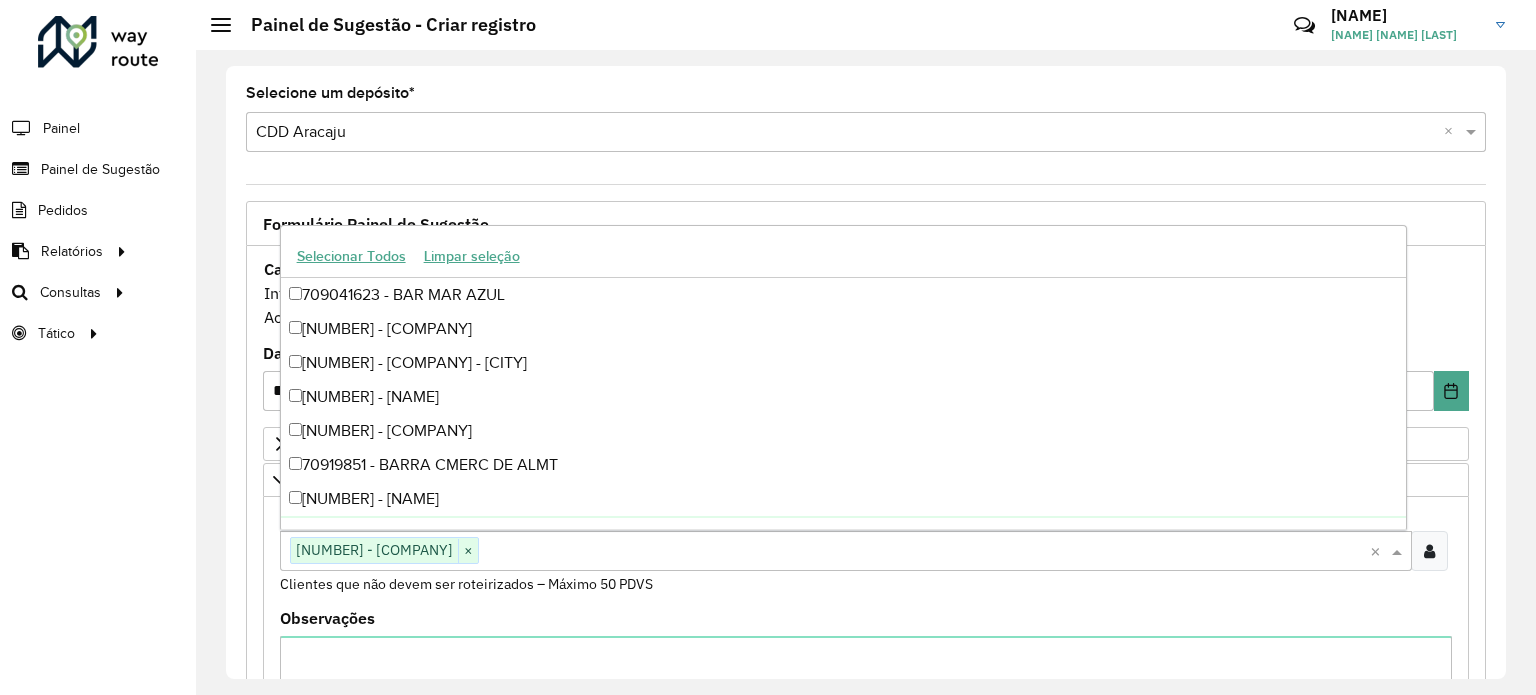 click on "**********" 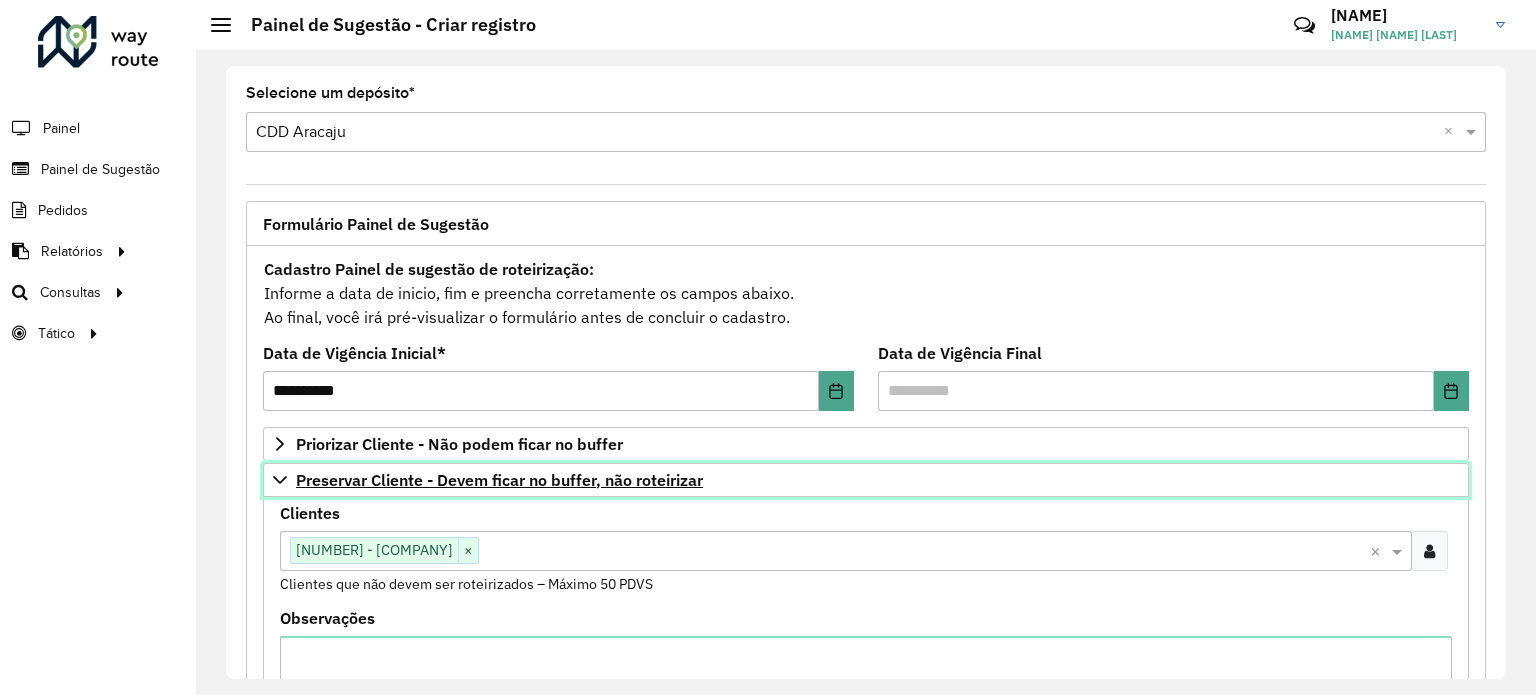 click on "Preservar Cliente - Devem ficar no buffer, não roteirizar" at bounding box center [866, 480] 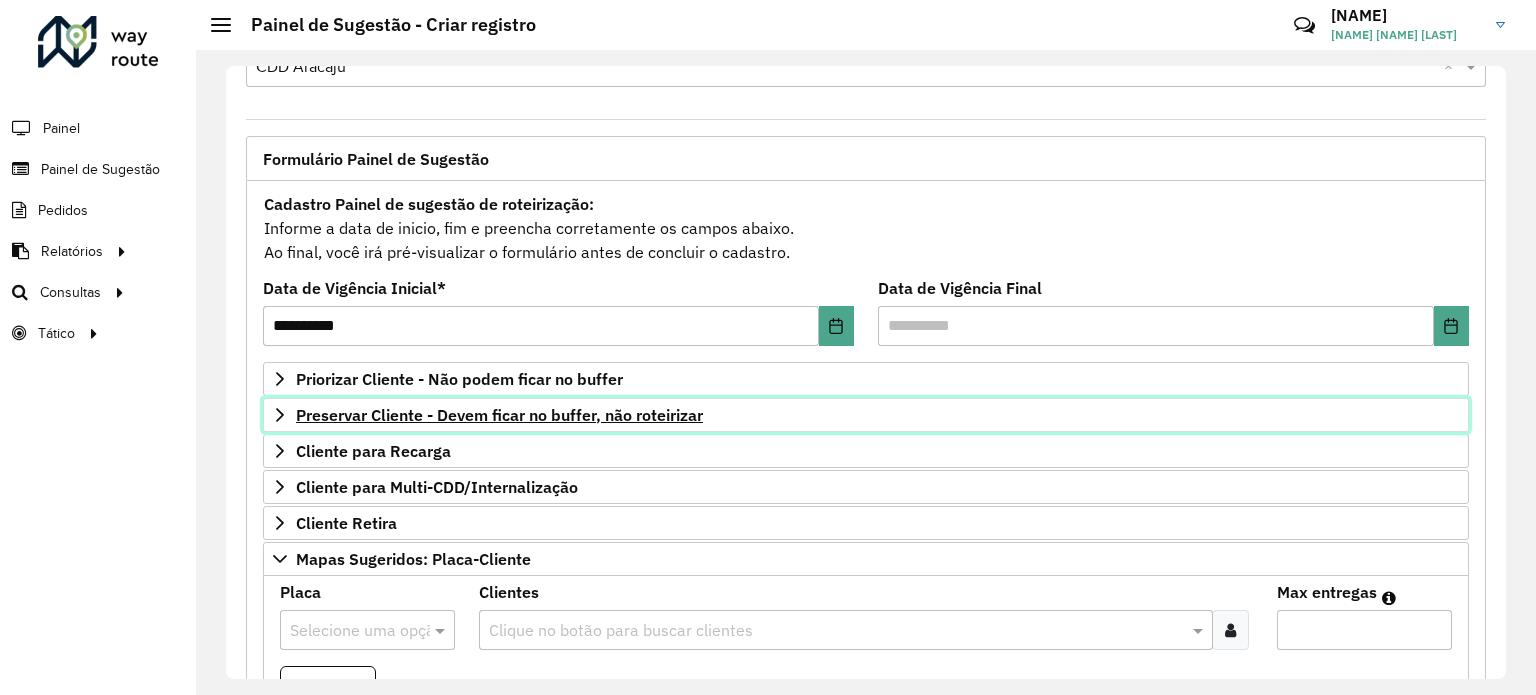 scroll, scrollTop: 100, scrollLeft: 0, axis: vertical 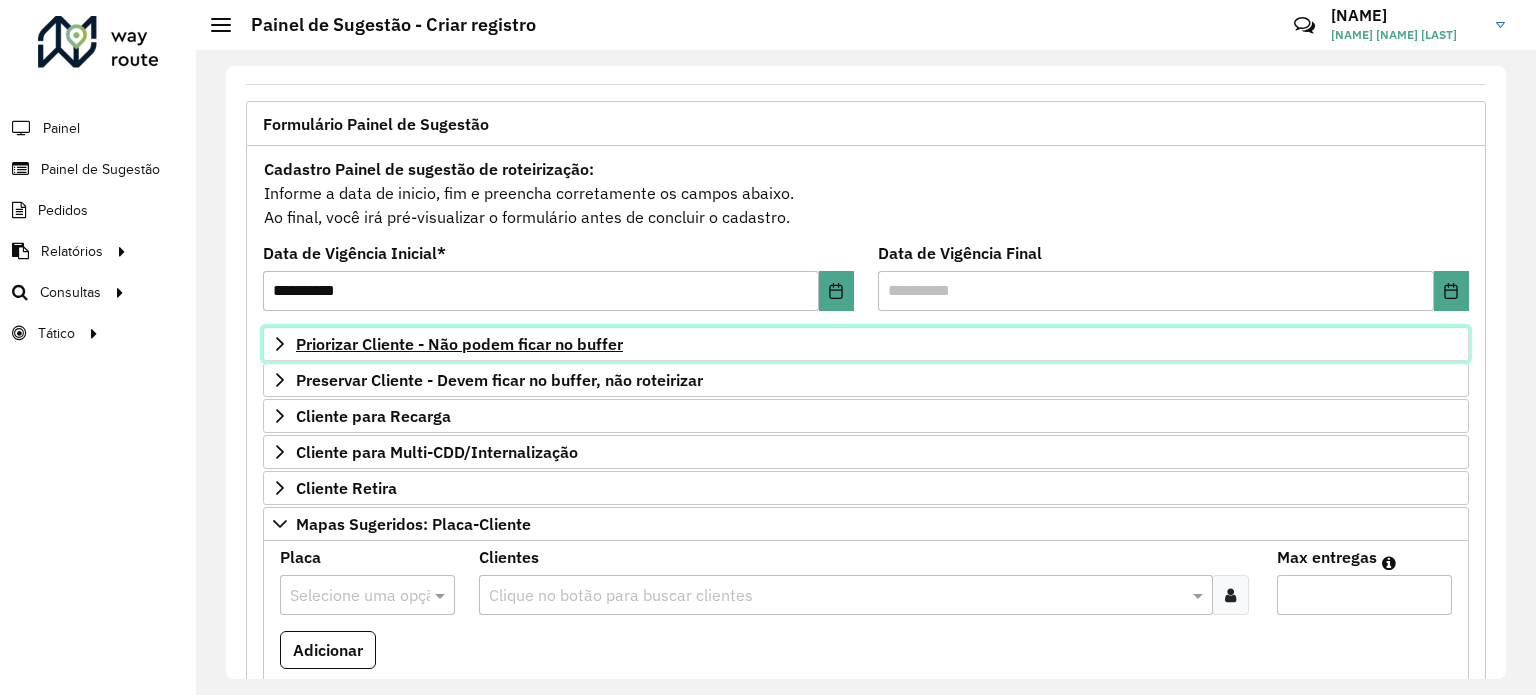 click on "Priorizar Cliente - Não podem ficar no buffer" at bounding box center [459, 344] 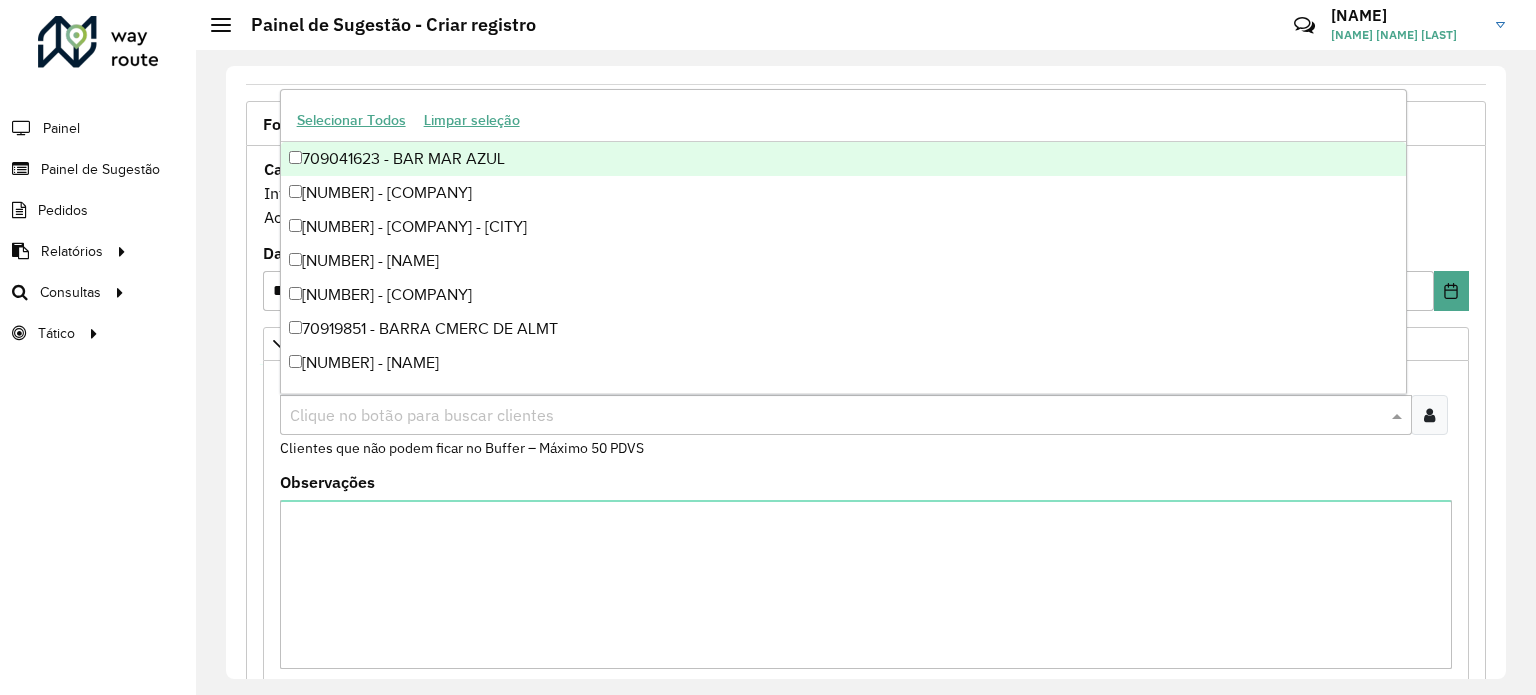 click at bounding box center [836, 416] 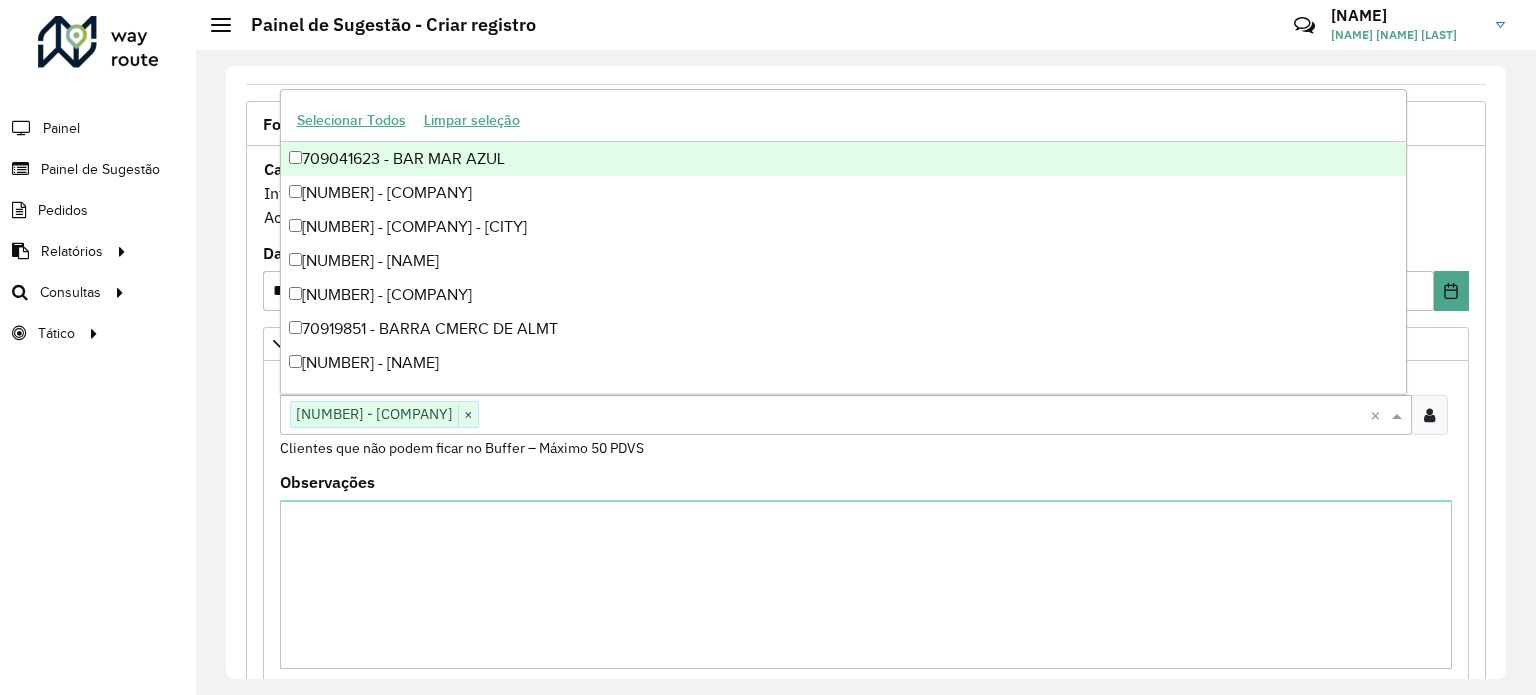 paste on "*****" 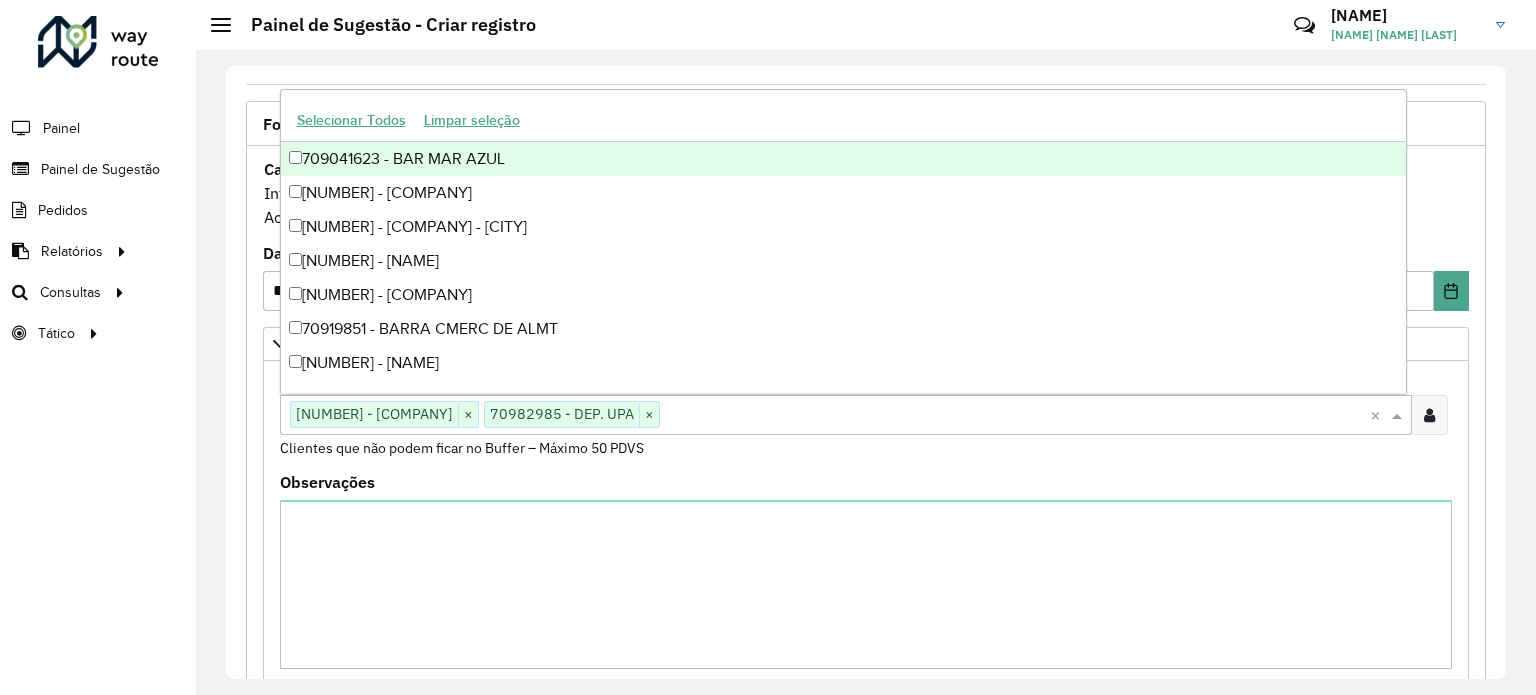 paste on "*****" 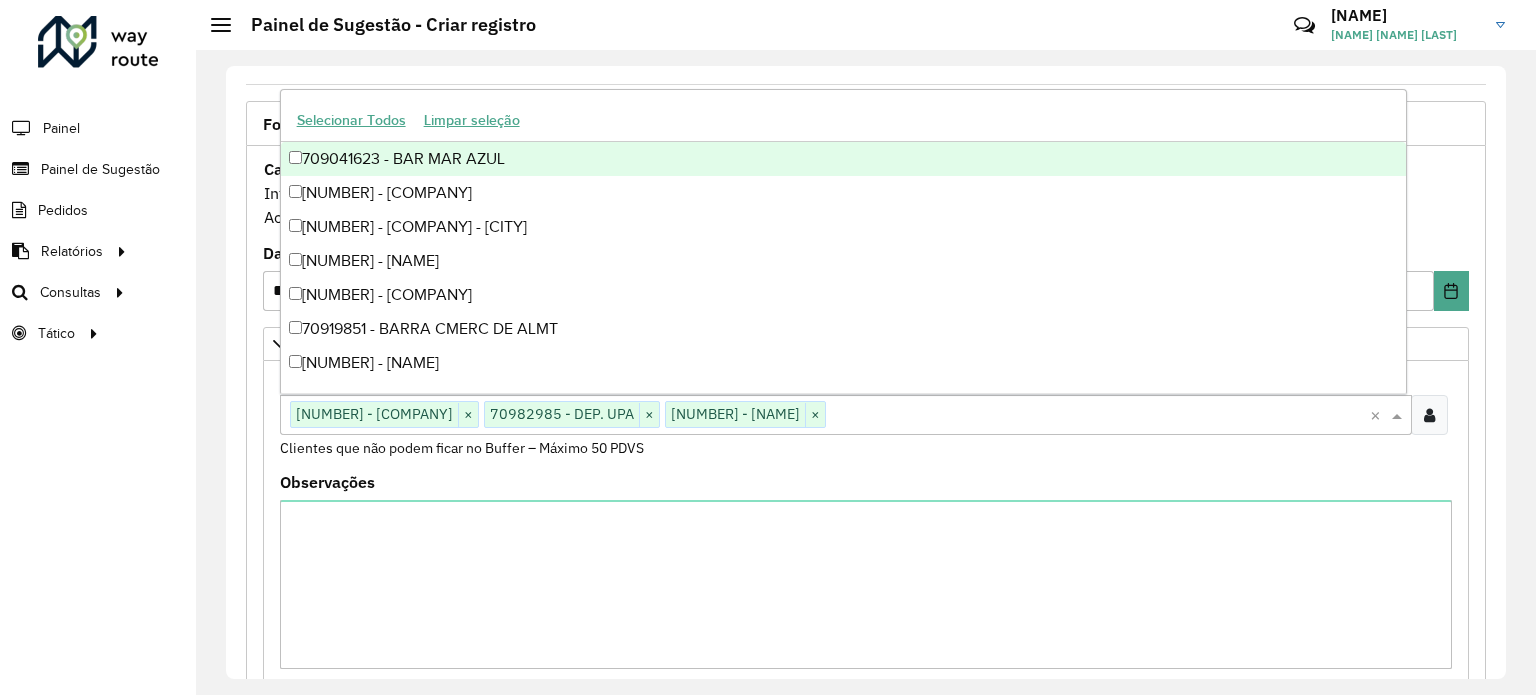 paste on "*****" 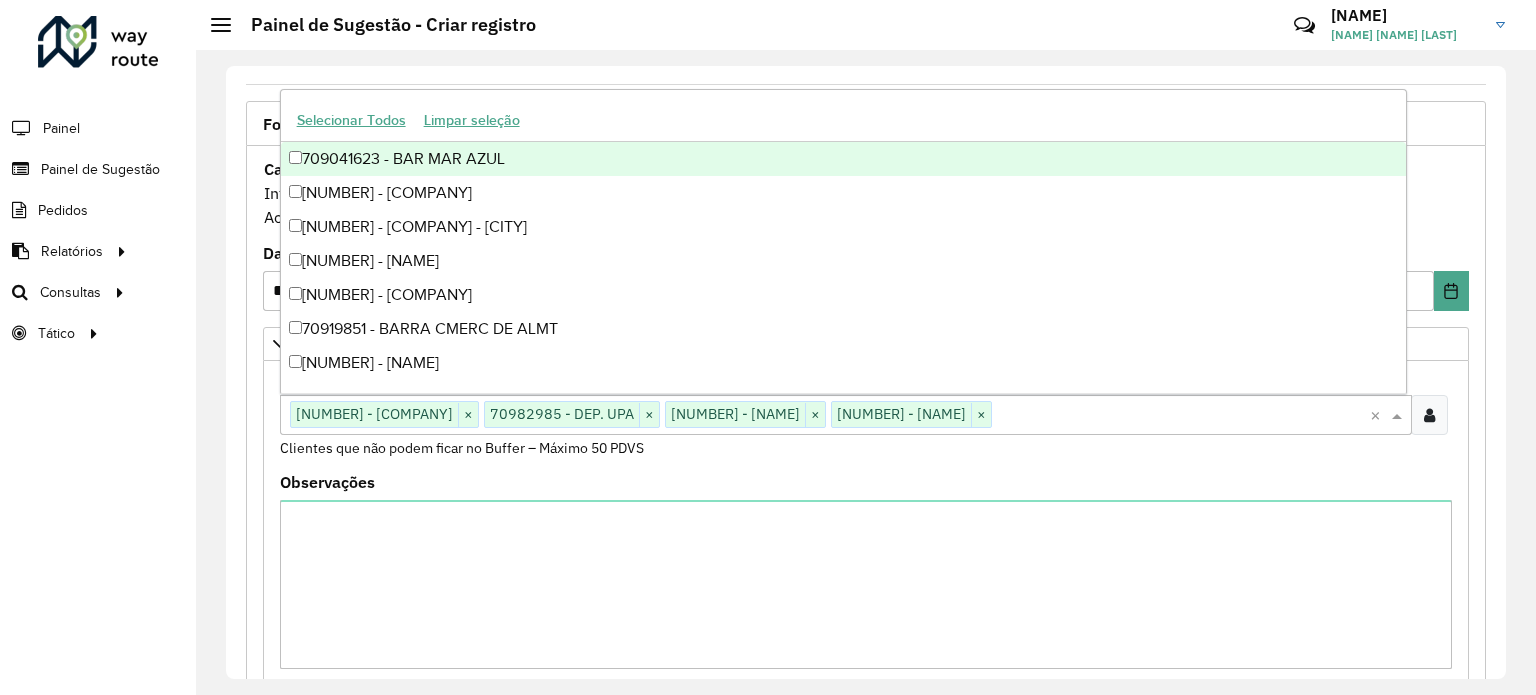 paste on "*****" 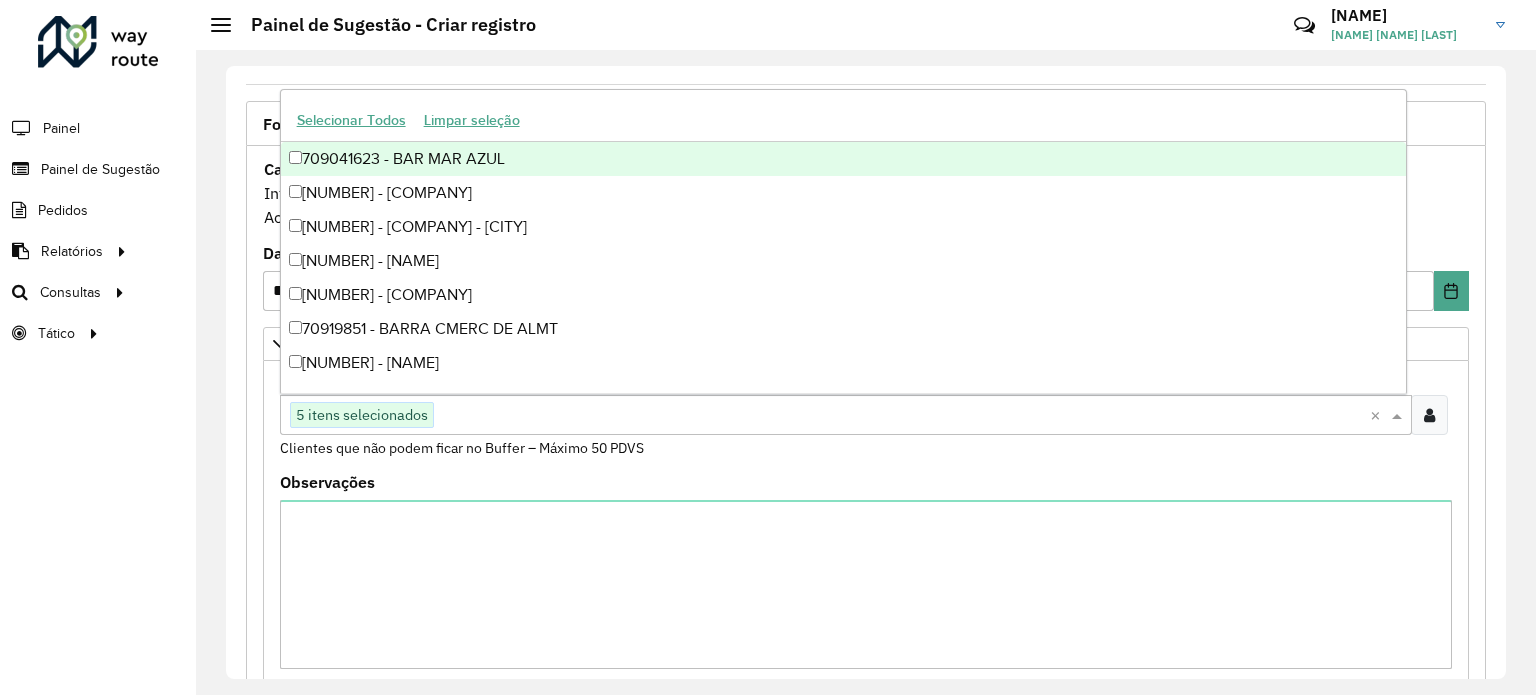 paste on "*****" 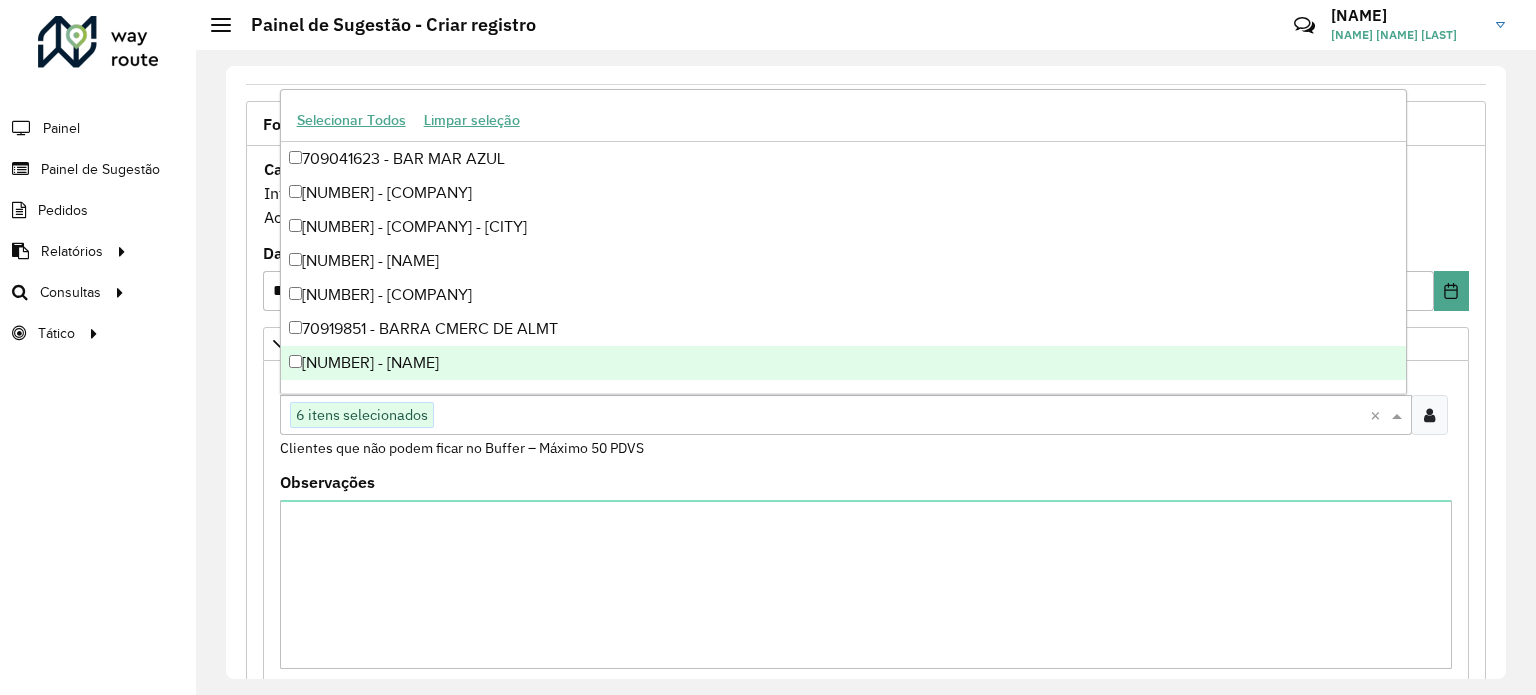 paste on "*****" 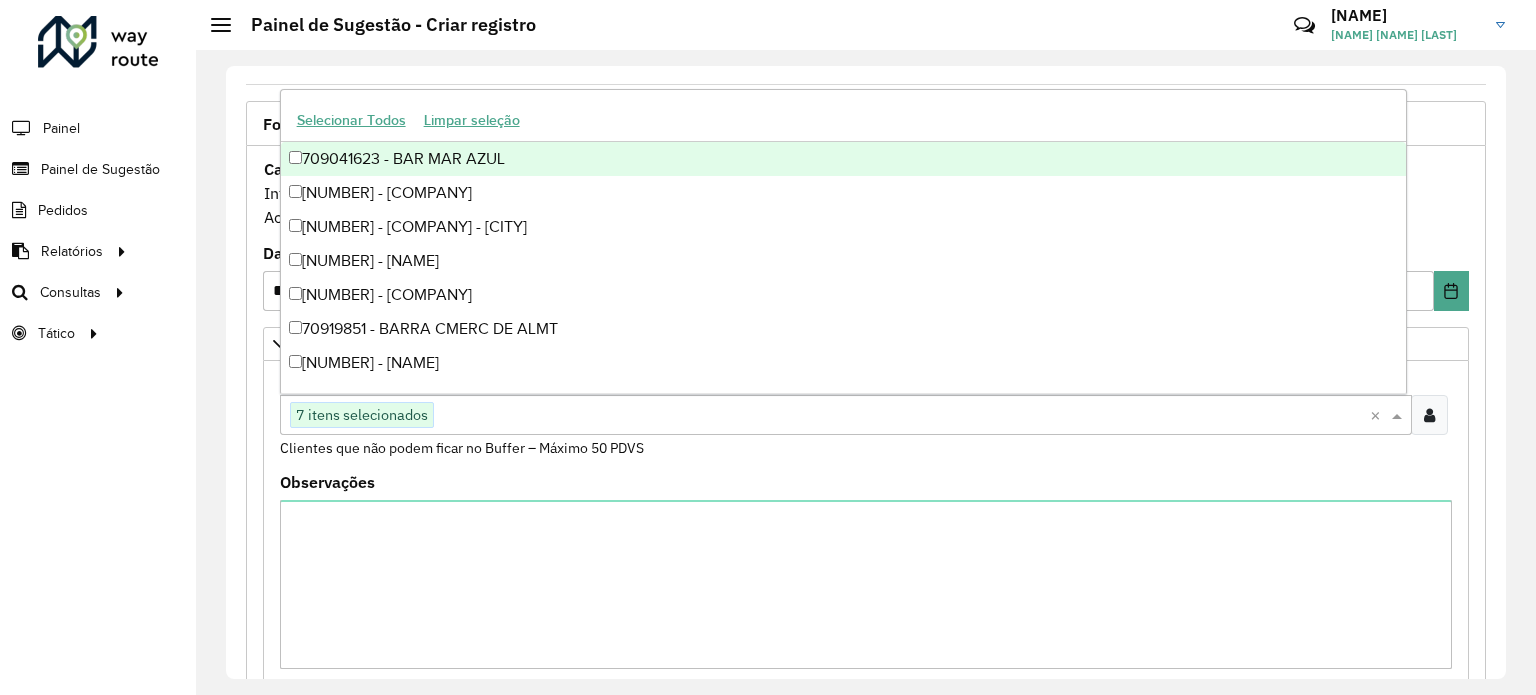 paste on "*****" 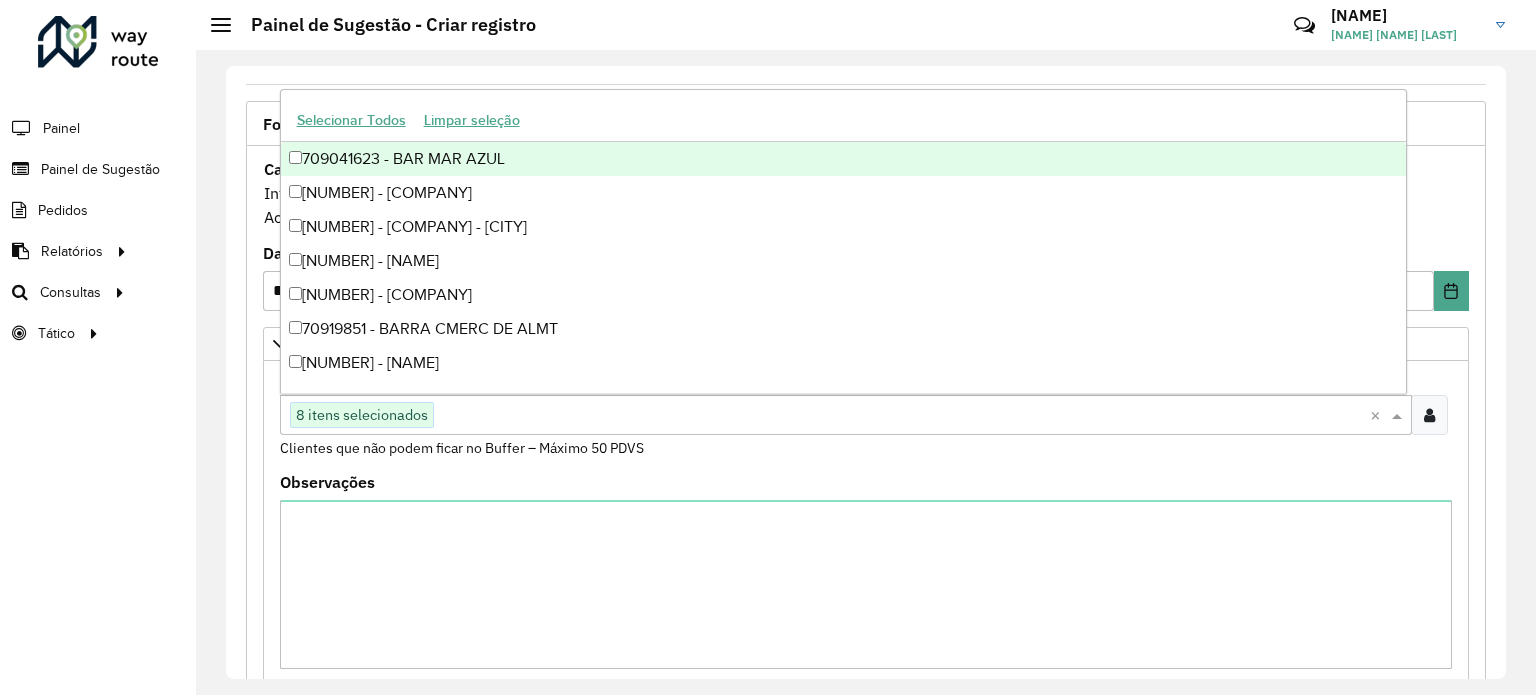 paste on "*****" 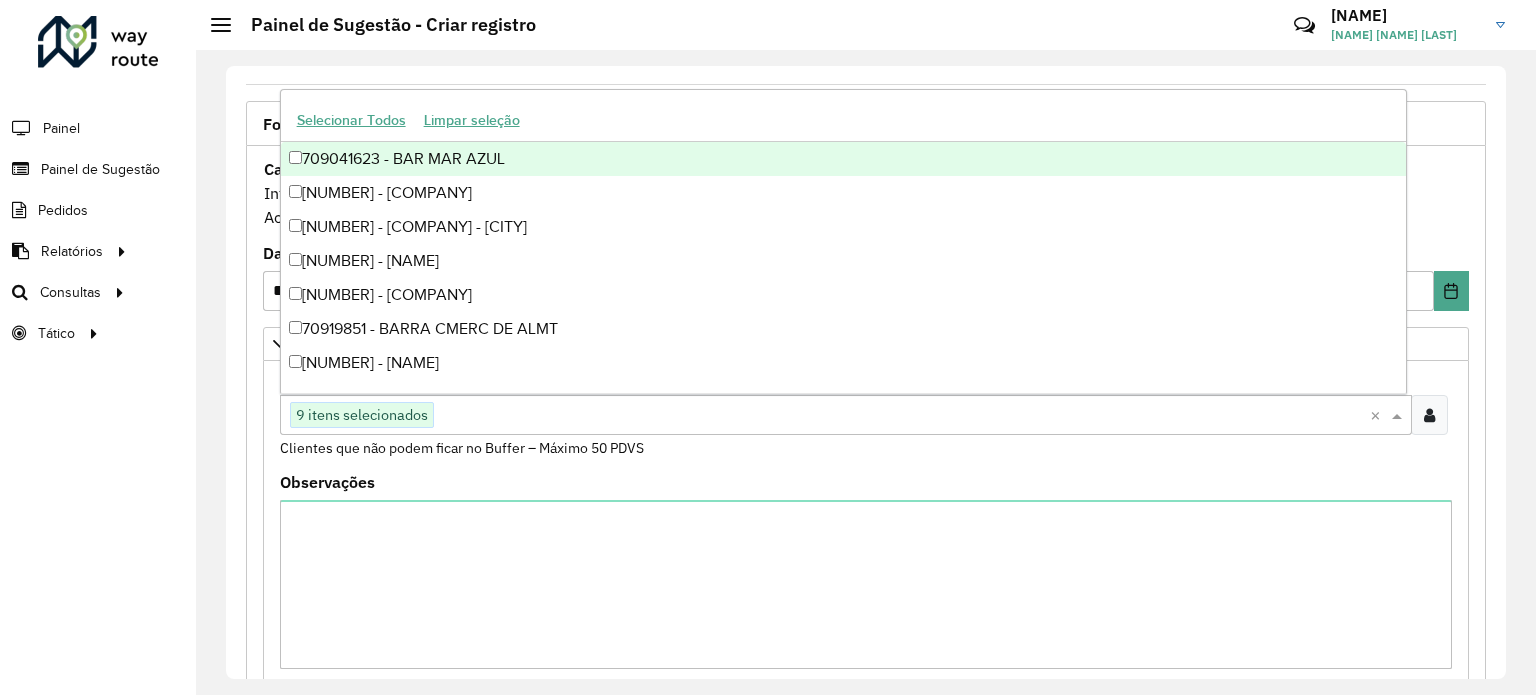 paste on "*****" 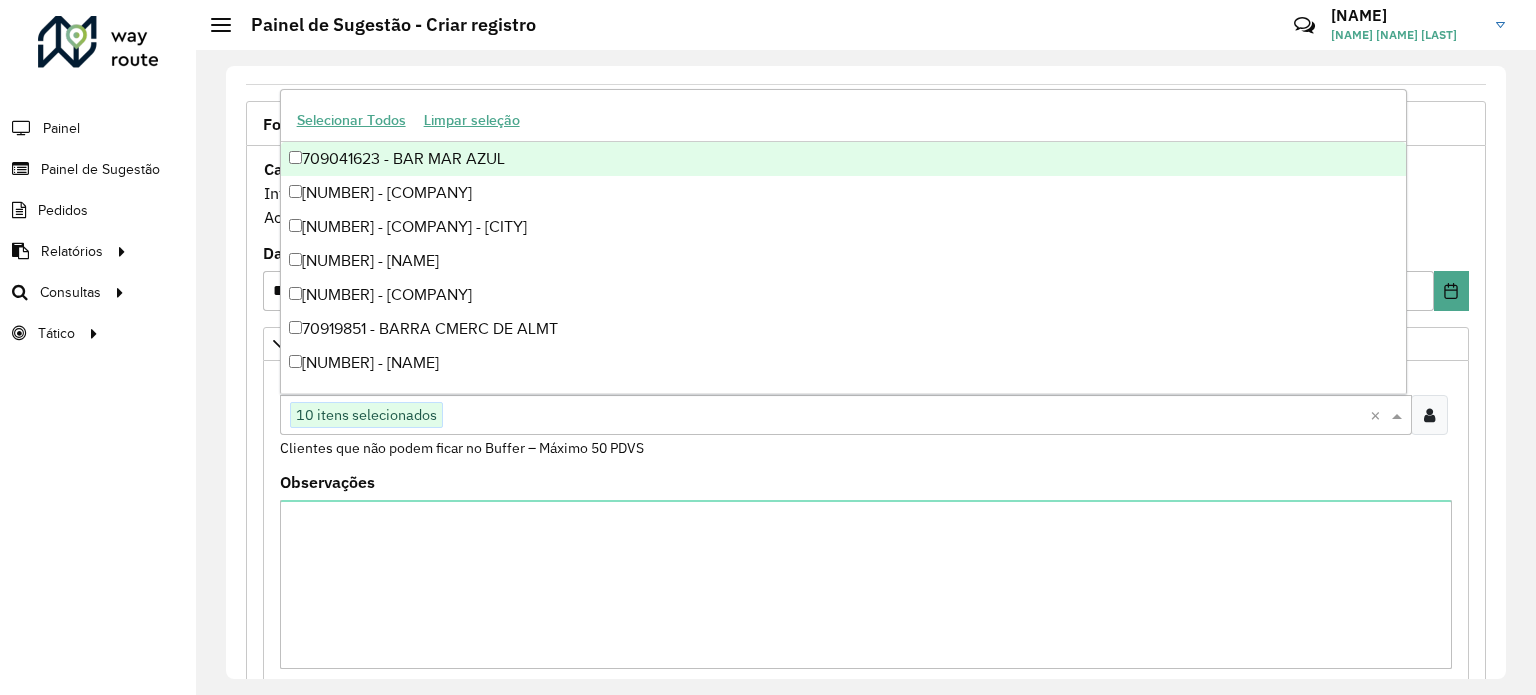 paste on "*****" 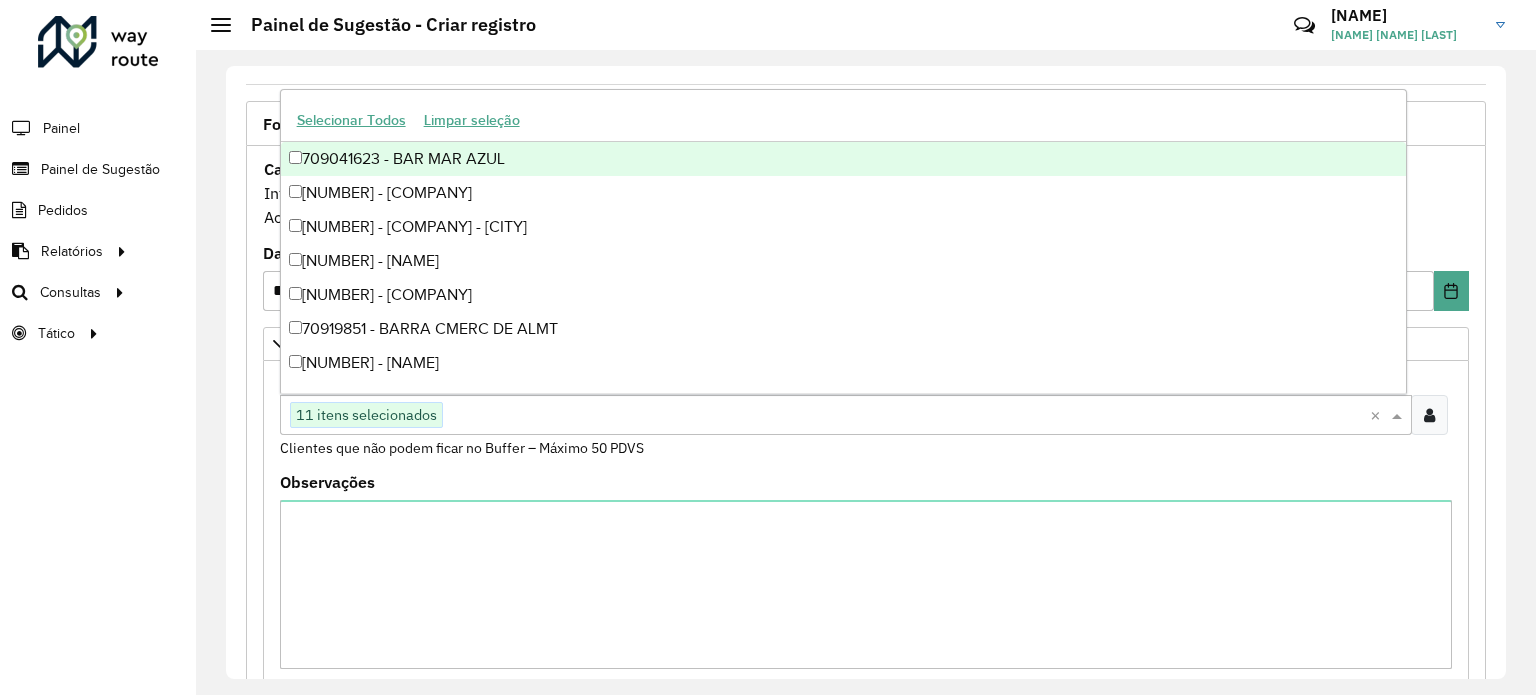 paste on "*****" 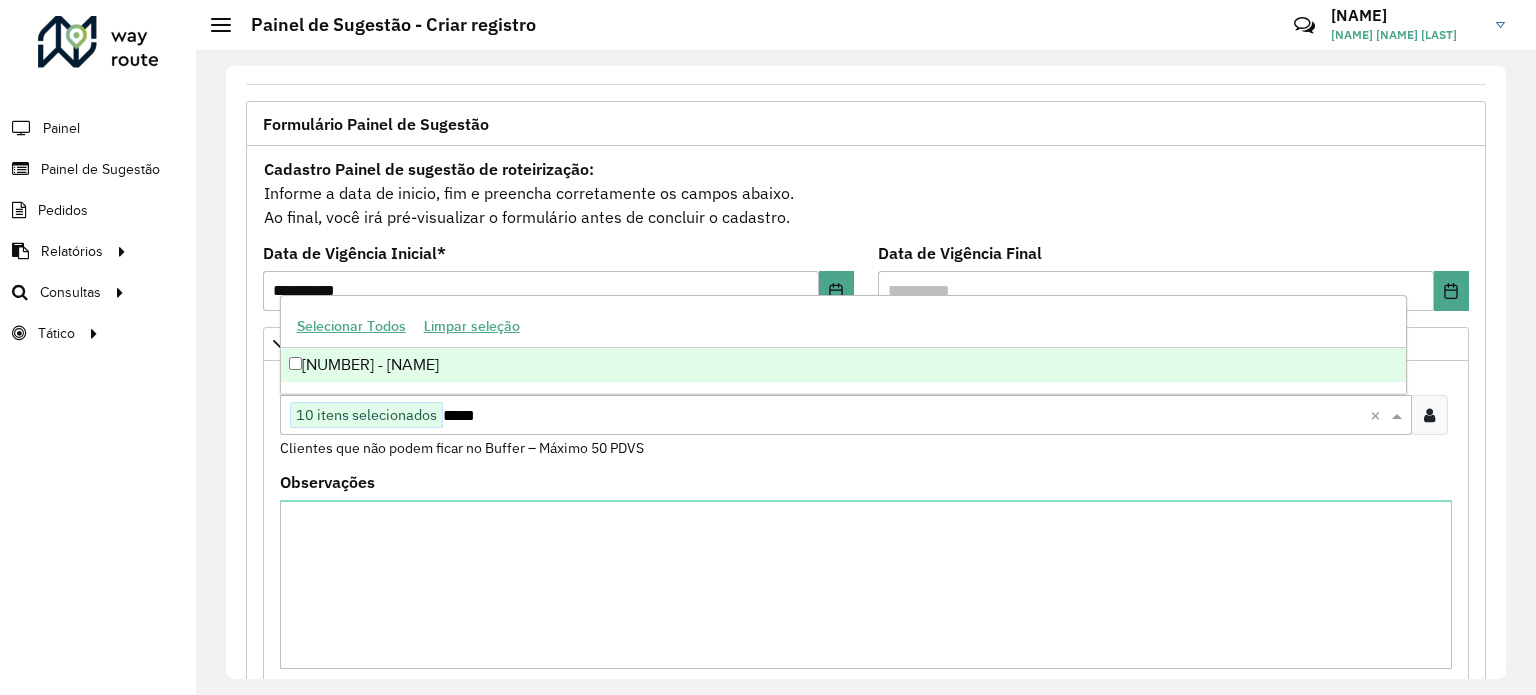 type 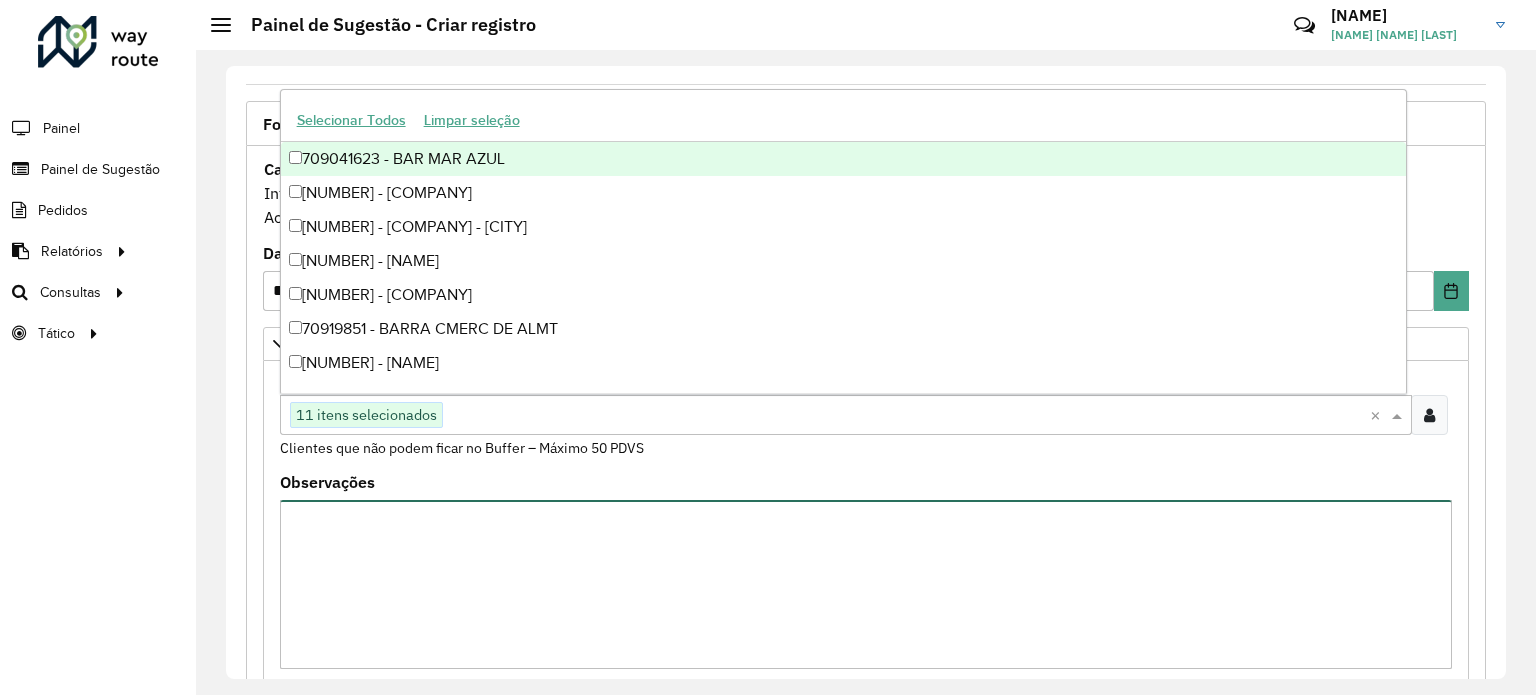 click on "Observações" at bounding box center (866, 584) 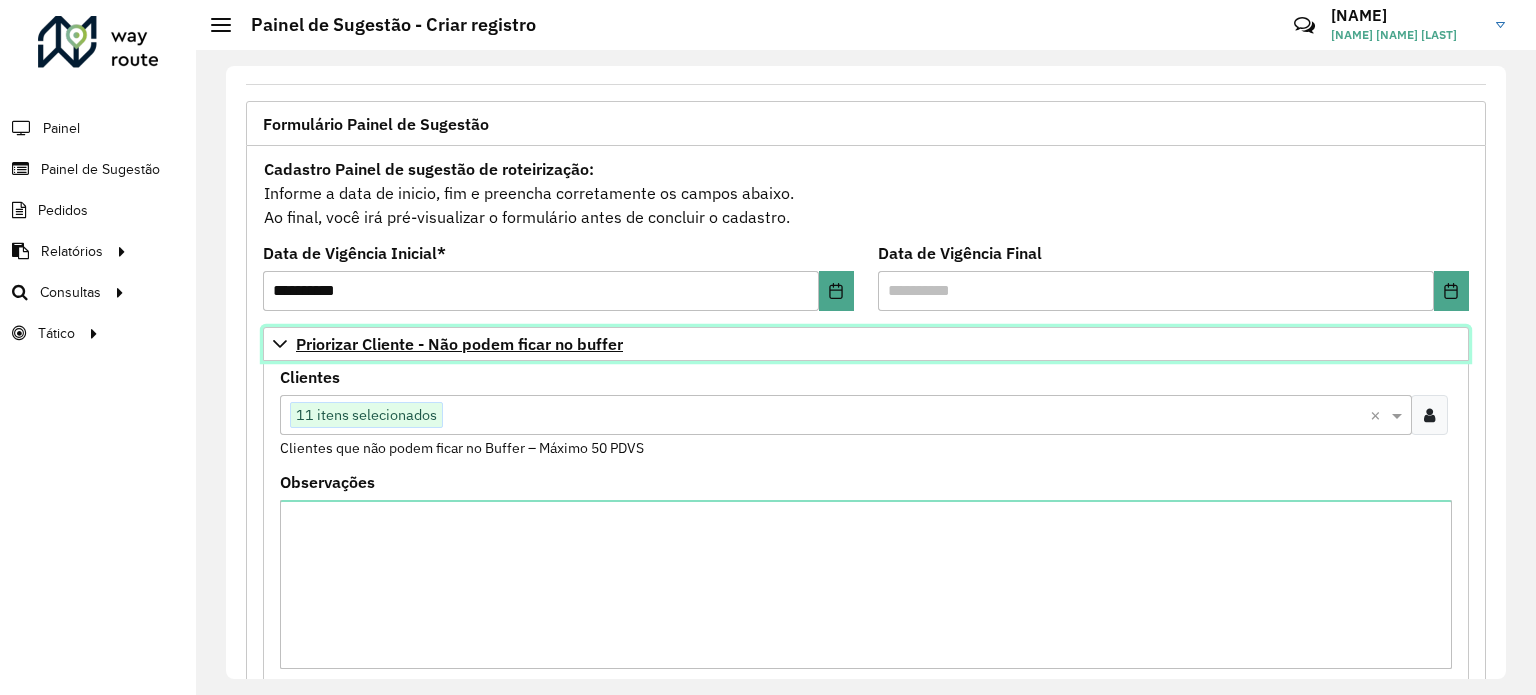click on "Priorizar Cliente - Não podem ficar no buffer" at bounding box center (459, 344) 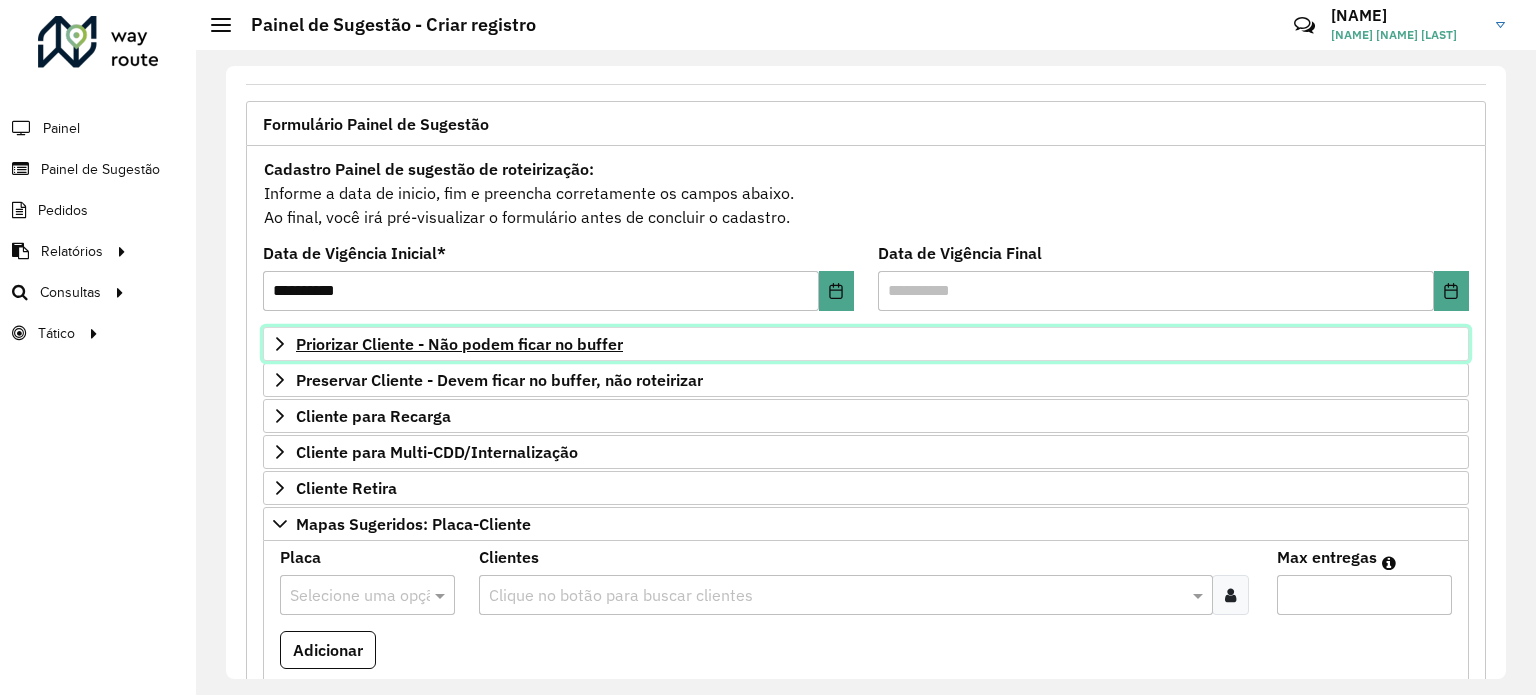 click on "Priorizar Cliente - Não podem ficar no buffer" at bounding box center [866, 344] 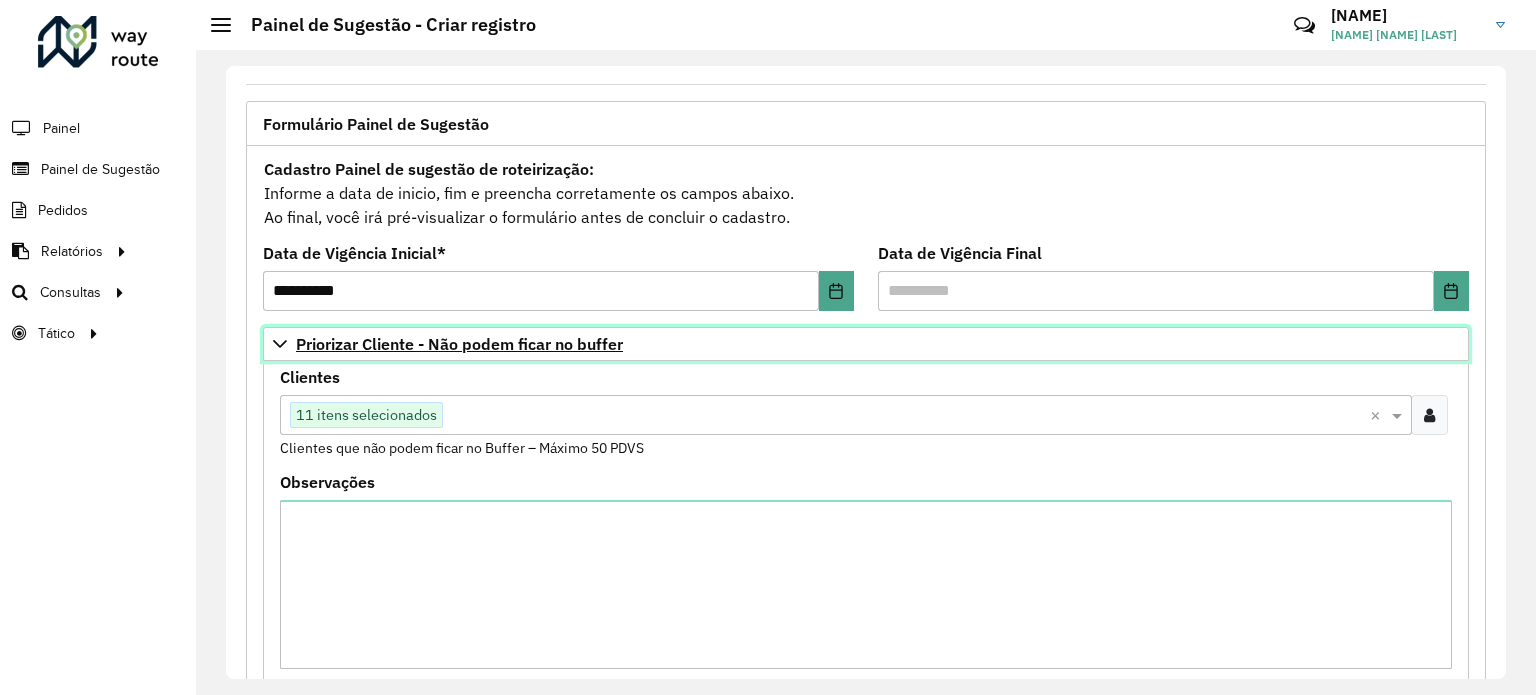 click on "Priorizar Cliente - Não podem ficar no buffer" at bounding box center (866, 344) 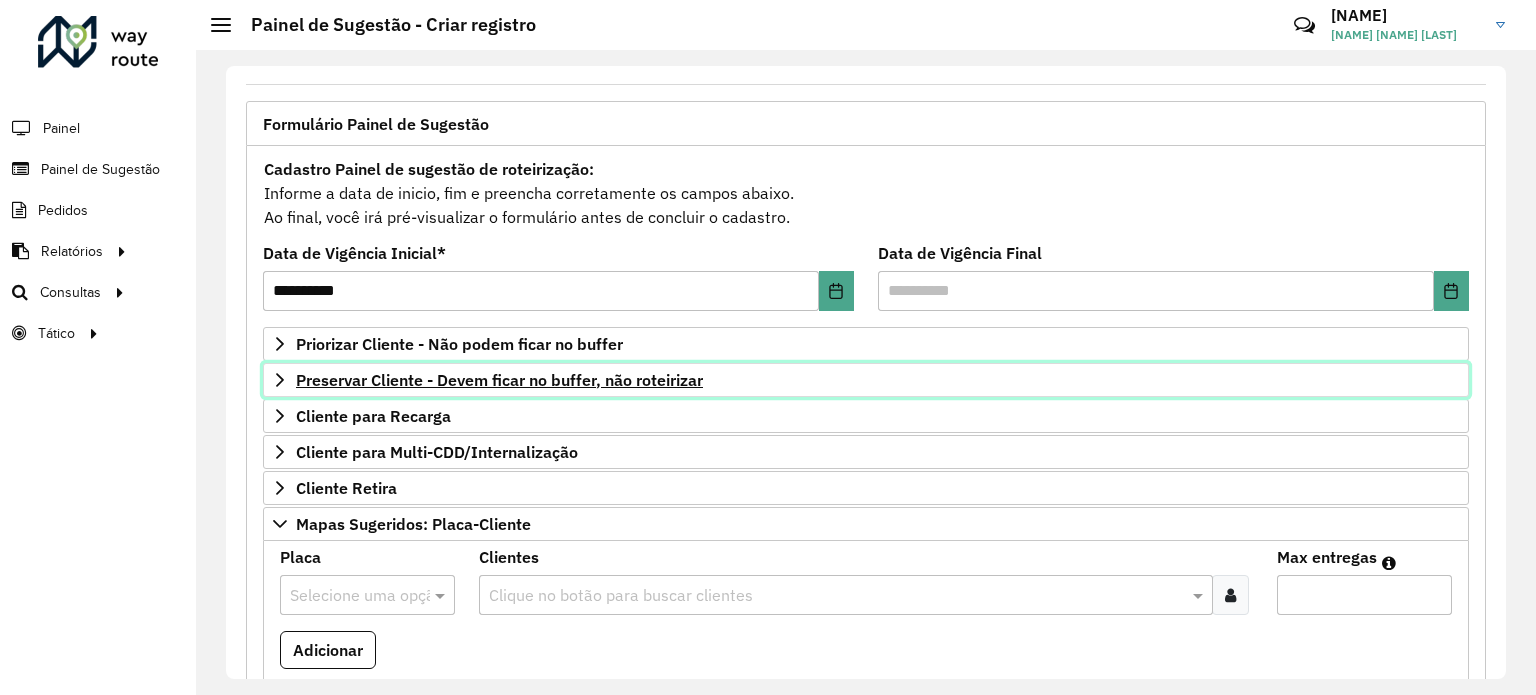 click on "Preservar Cliente - Devem ficar no buffer, não roteirizar" at bounding box center (499, 380) 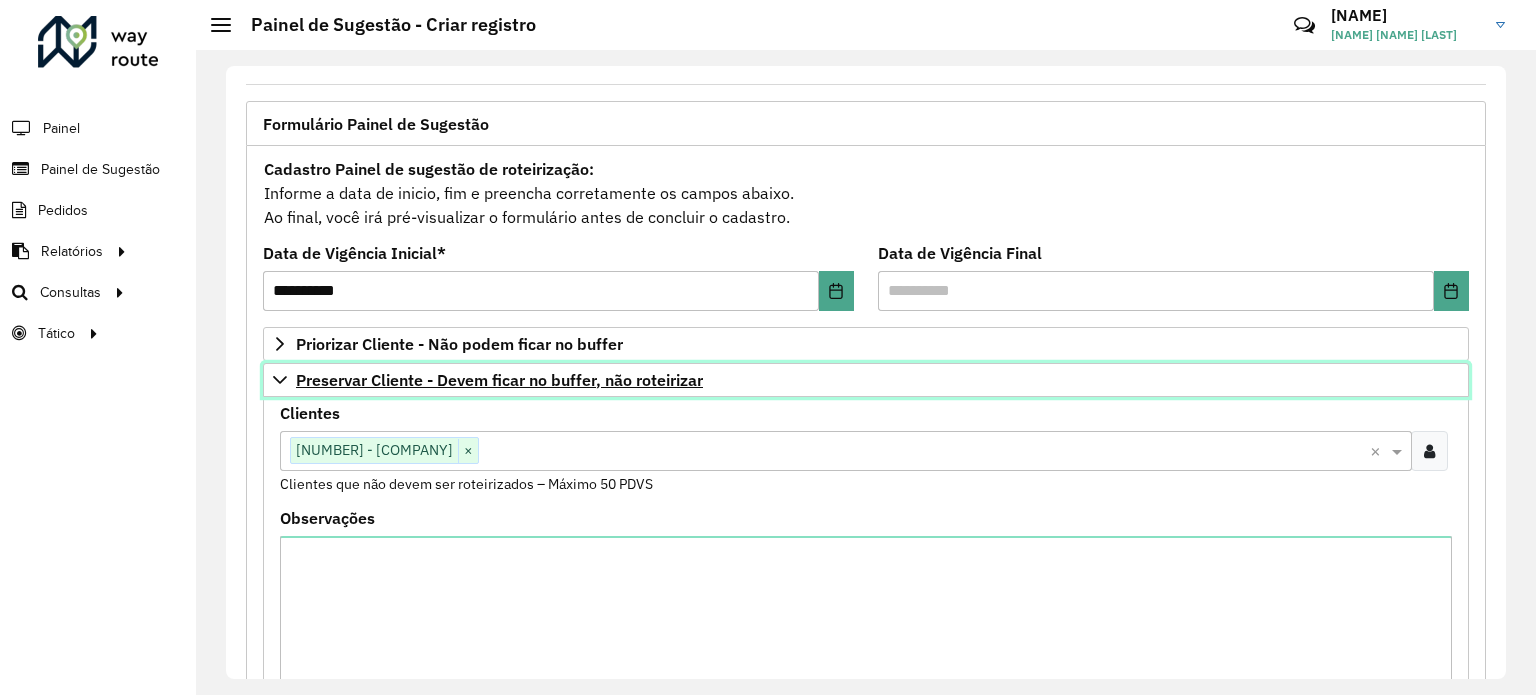 click on "Preservar Cliente - Devem ficar no buffer, não roteirizar" at bounding box center [499, 380] 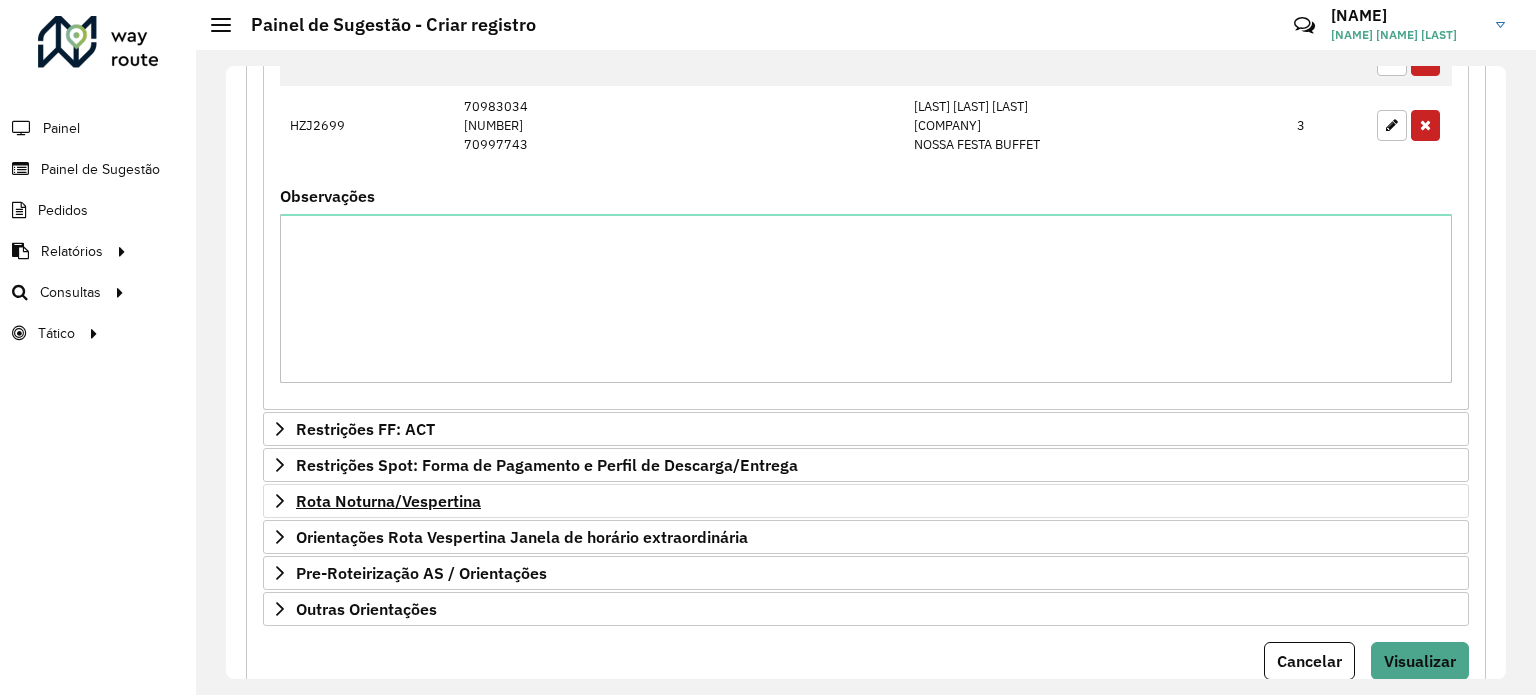 scroll, scrollTop: 959, scrollLeft: 0, axis: vertical 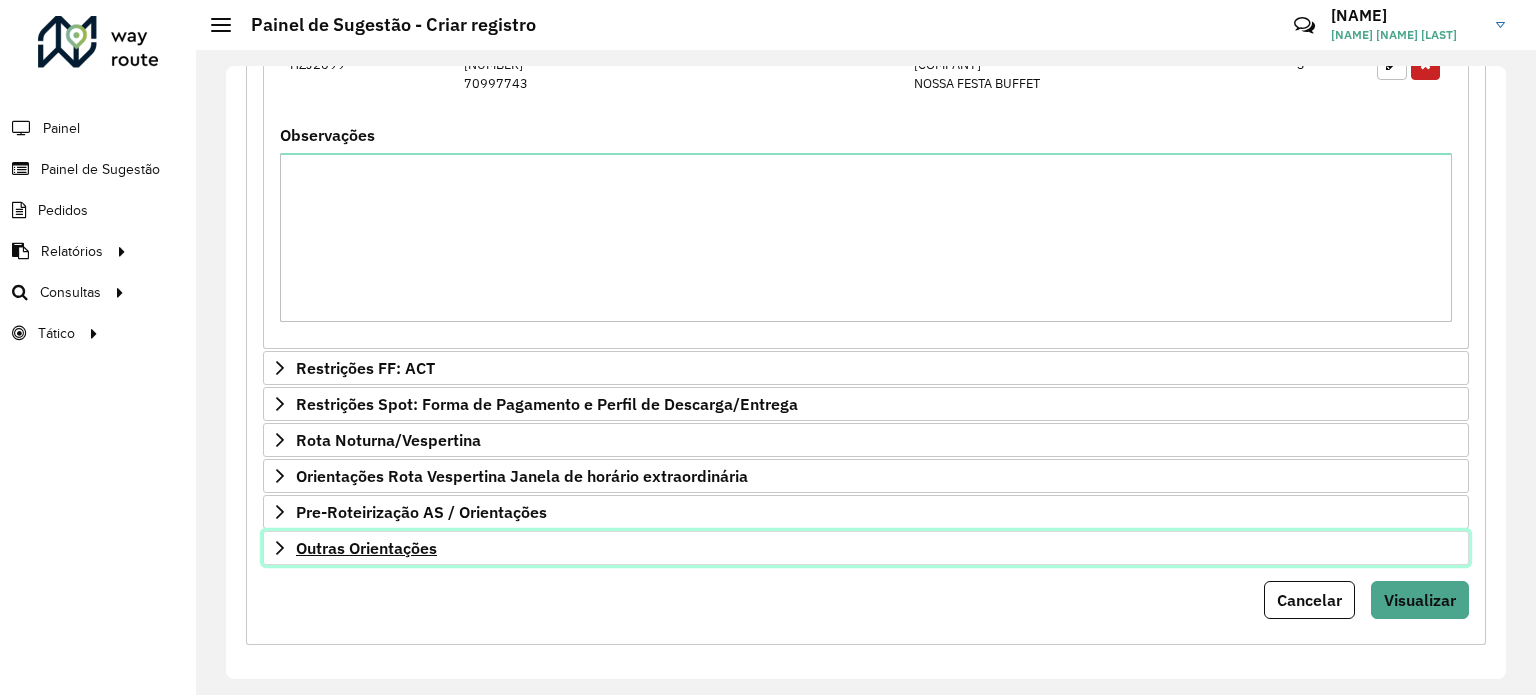 click on "Outras Orientações" at bounding box center [366, 548] 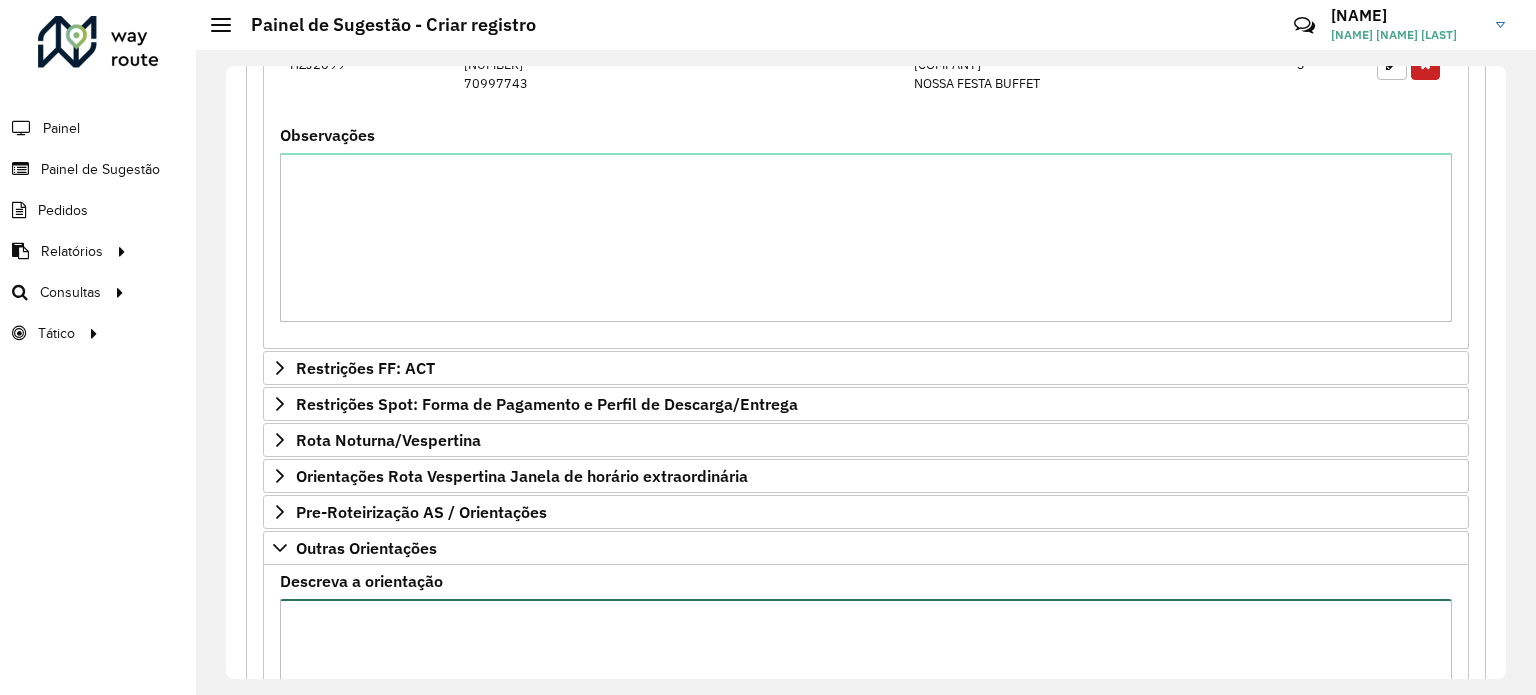 click on "Descreva a orientação" at bounding box center (866, 683) 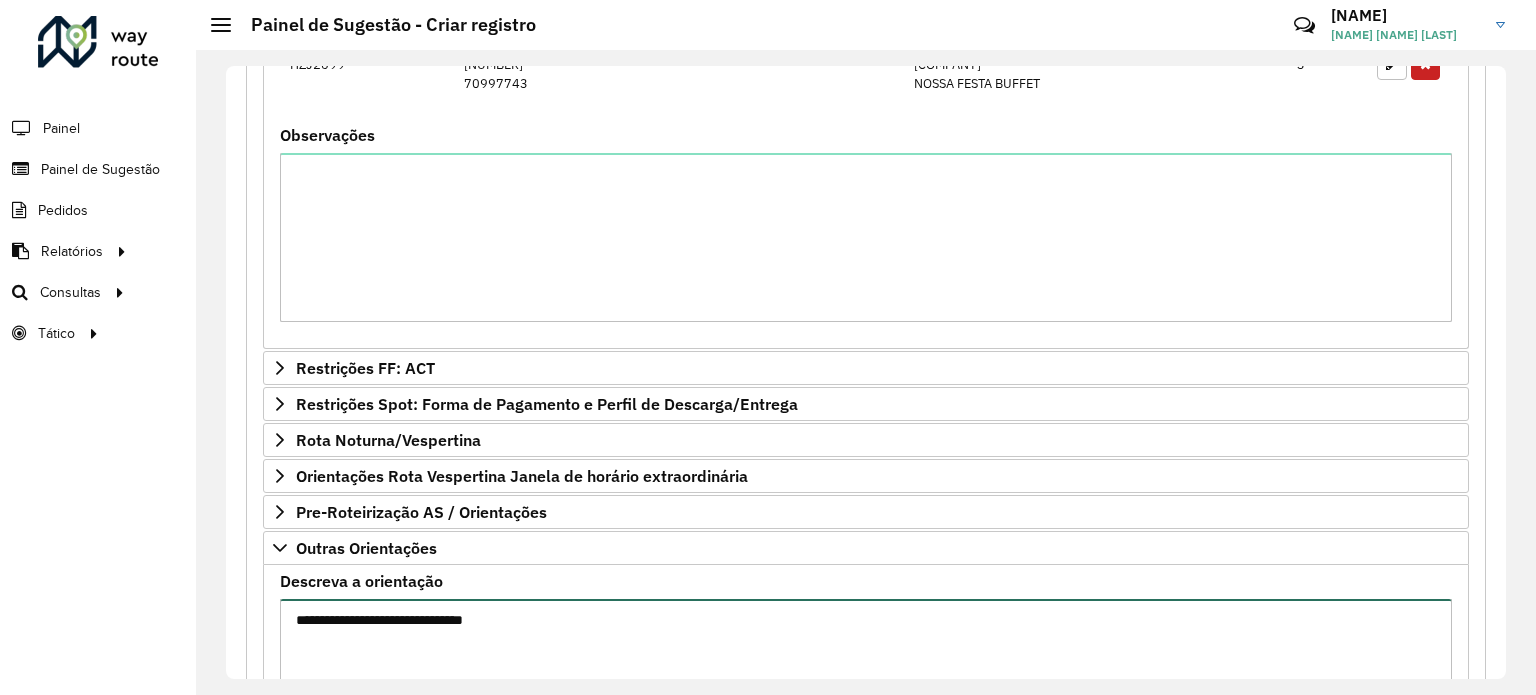paste on "********" 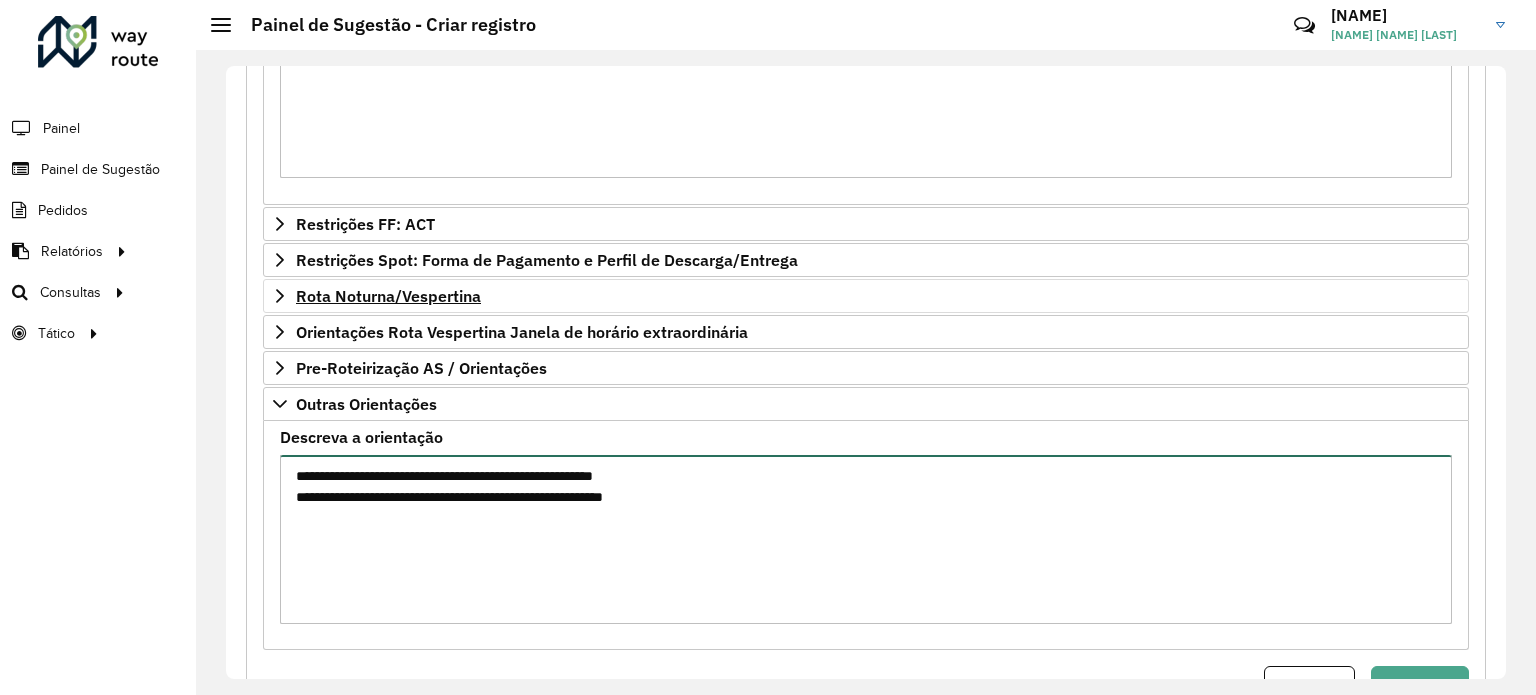 scroll, scrollTop: 1188, scrollLeft: 0, axis: vertical 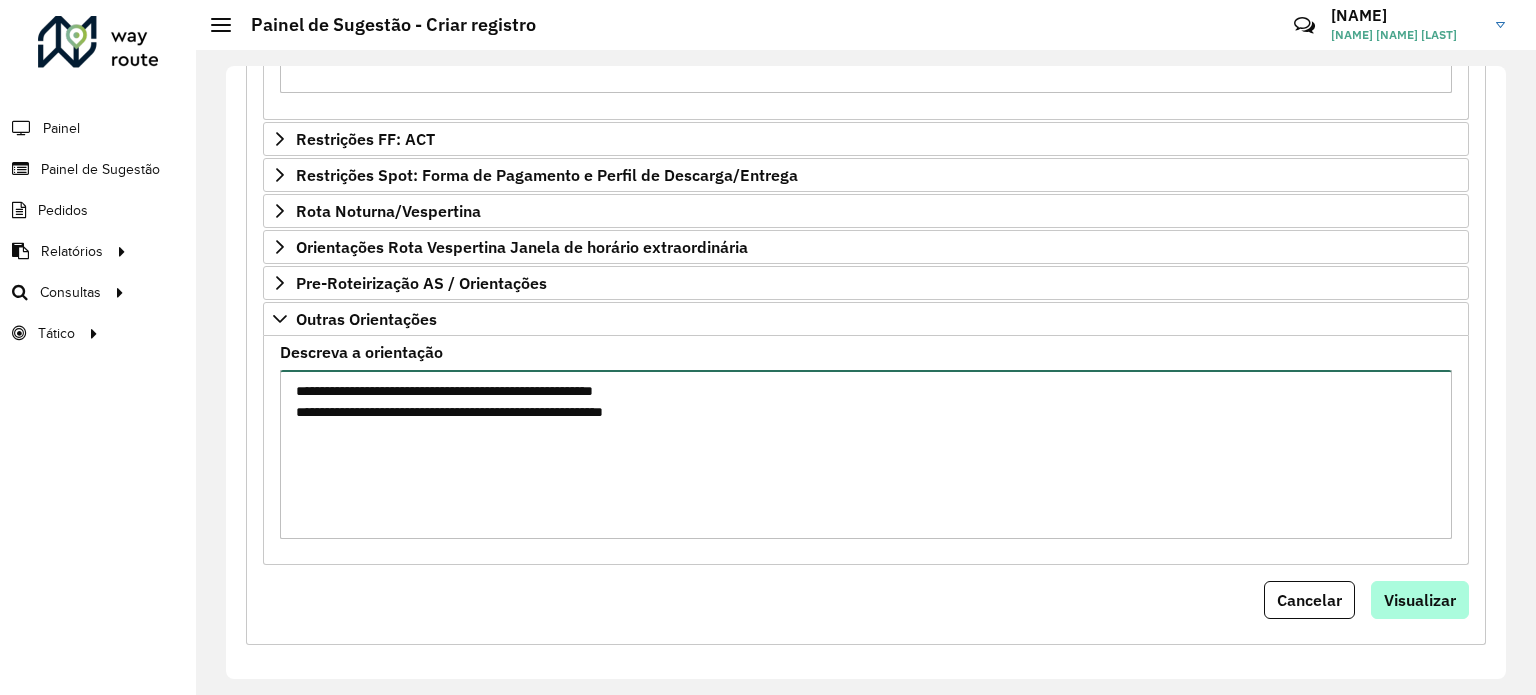 type on "**********" 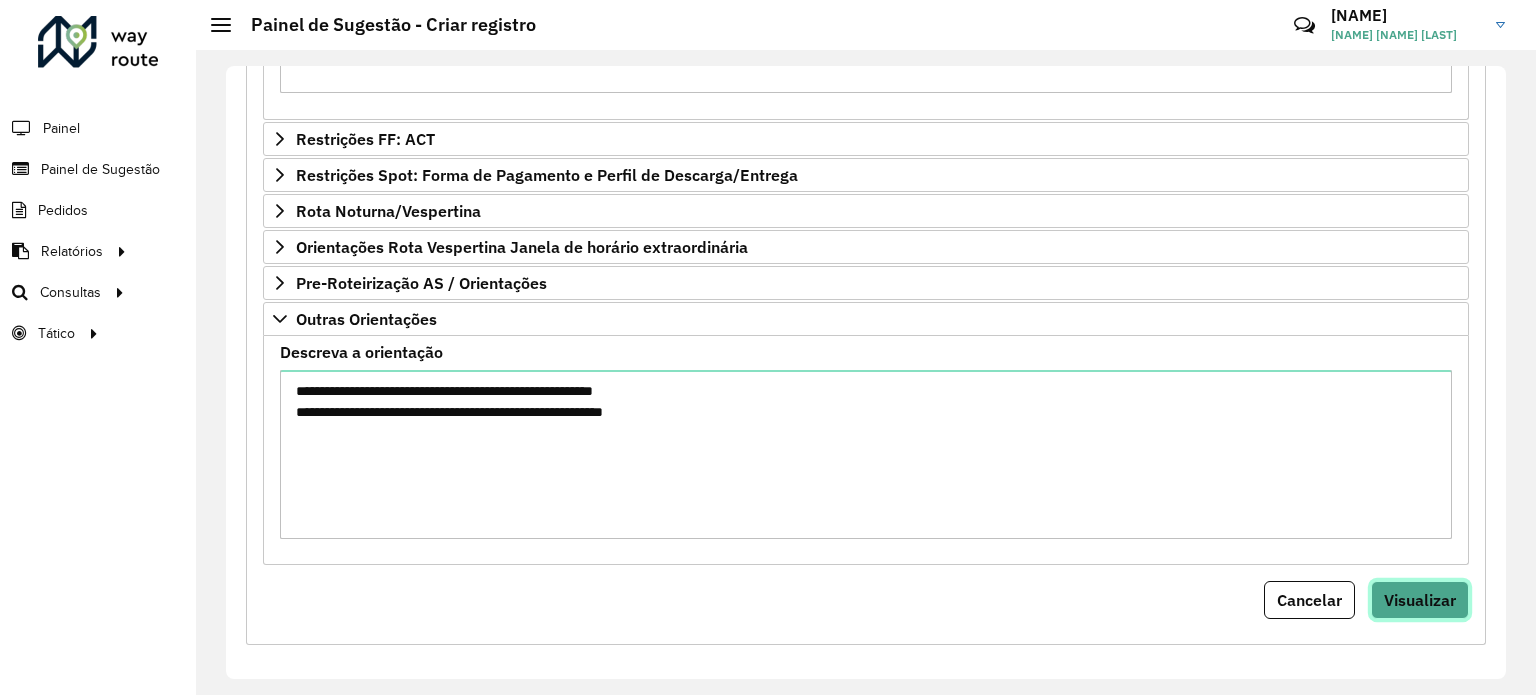 click on "Visualizar" at bounding box center [1420, 600] 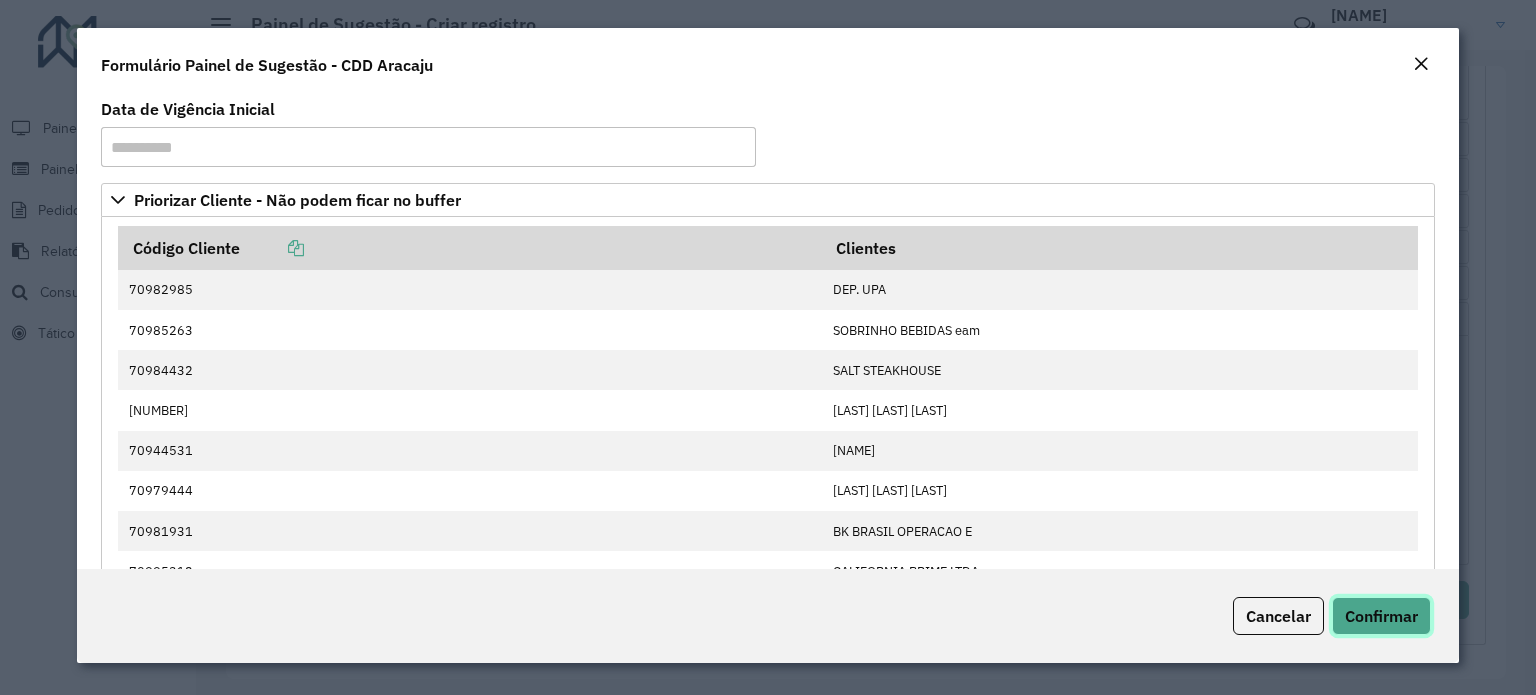 click on "Confirmar" 